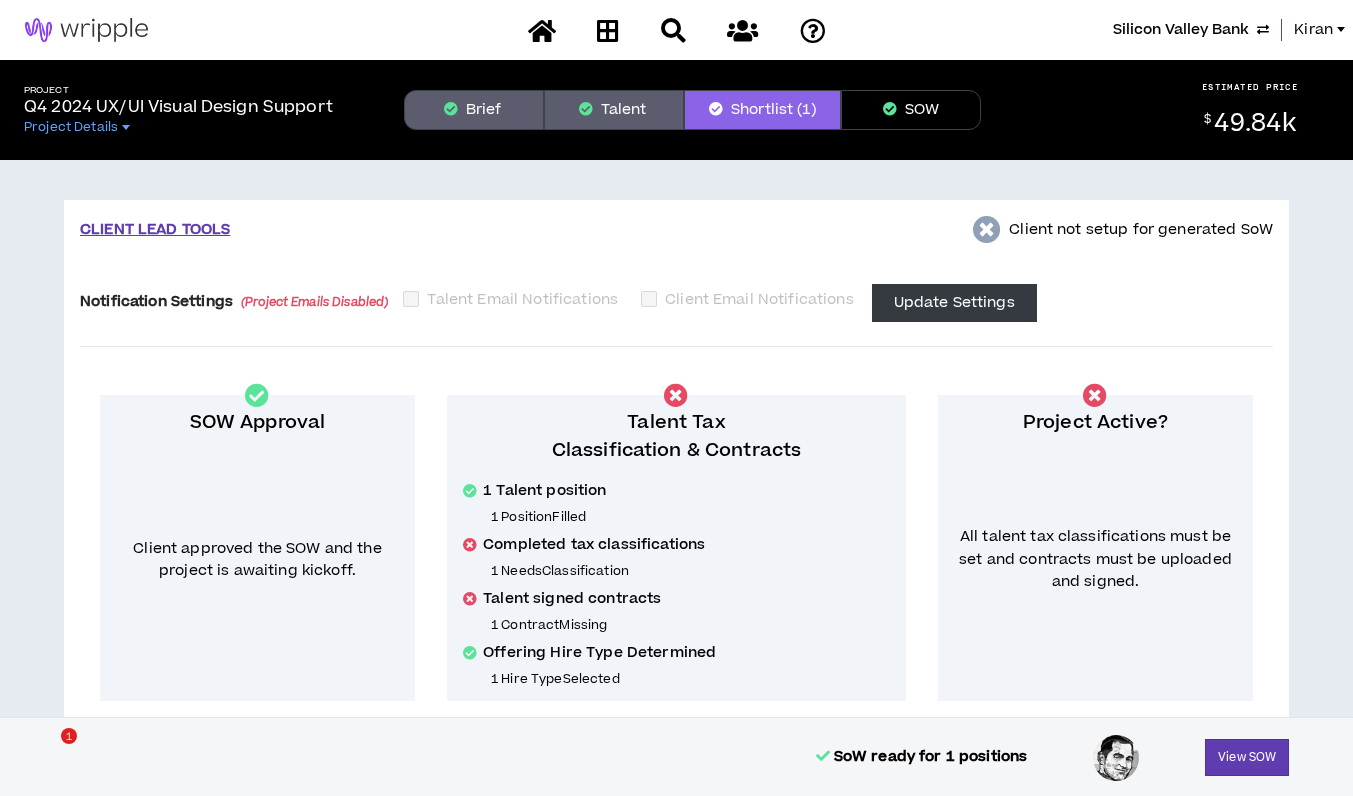 scroll, scrollTop: 0, scrollLeft: 0, axis: both 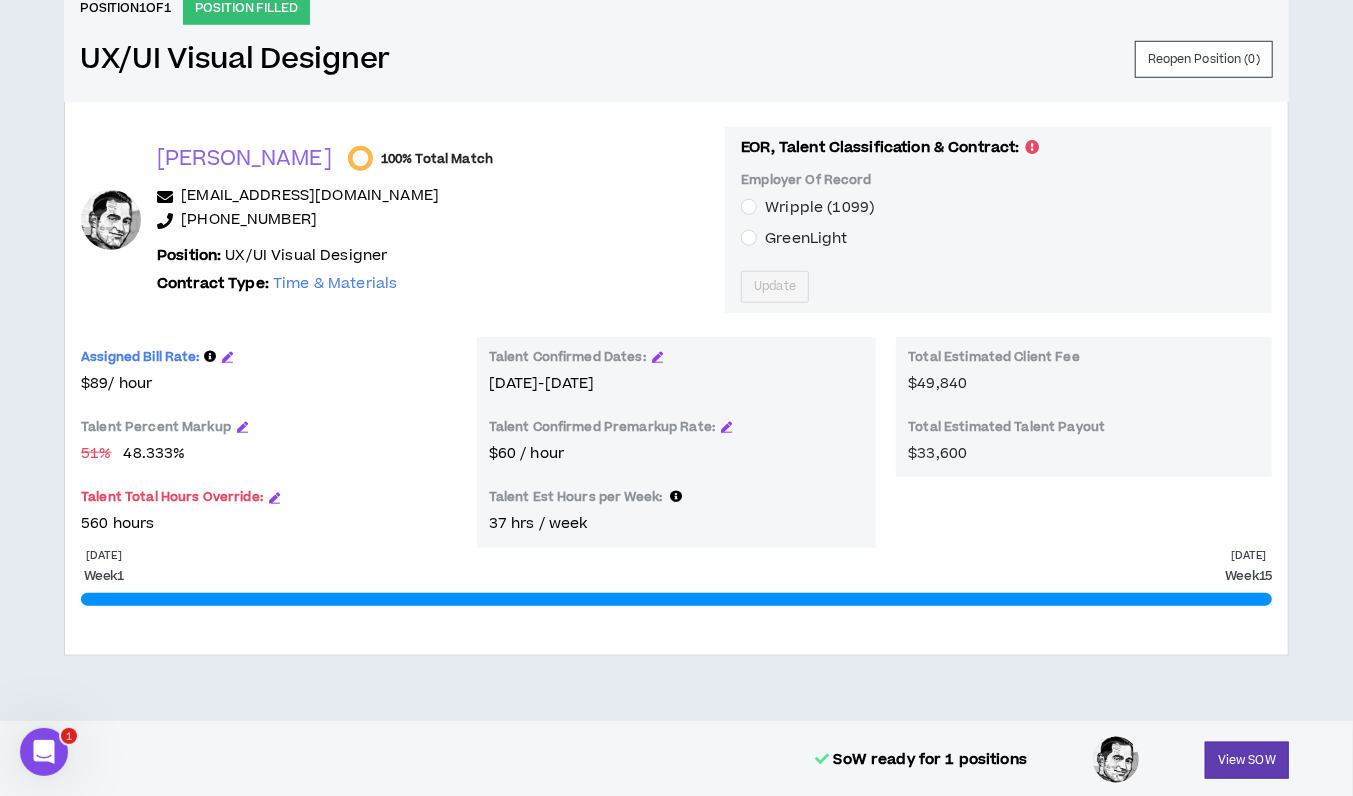 click on "GreenLight" at bounding box center (806, 238) 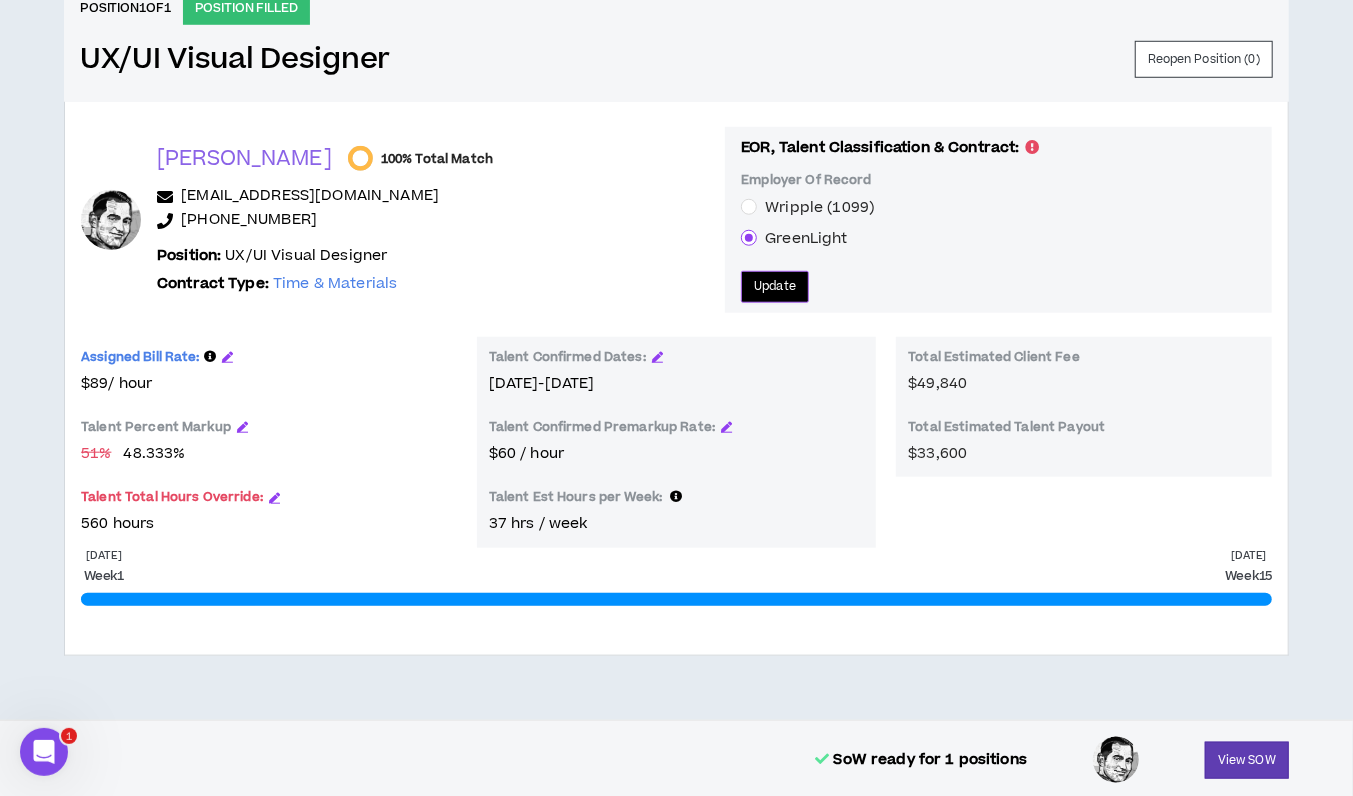 click on "Update" at bounding box center (775, 287) 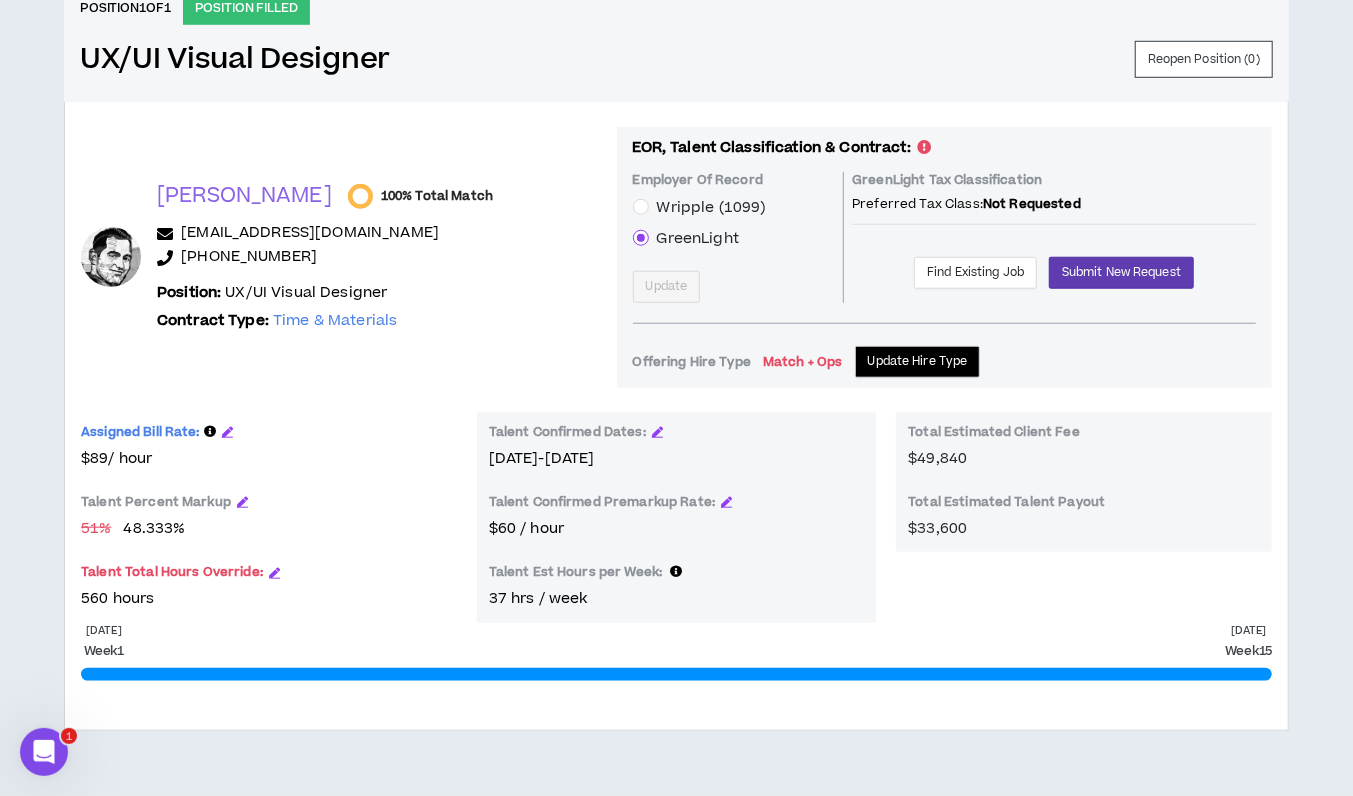 click on "GreenLight Tax Classification Preferred Tax Class:  Not Requested Find Existing Job Submit New Request" at bounding box center (1054, 237) 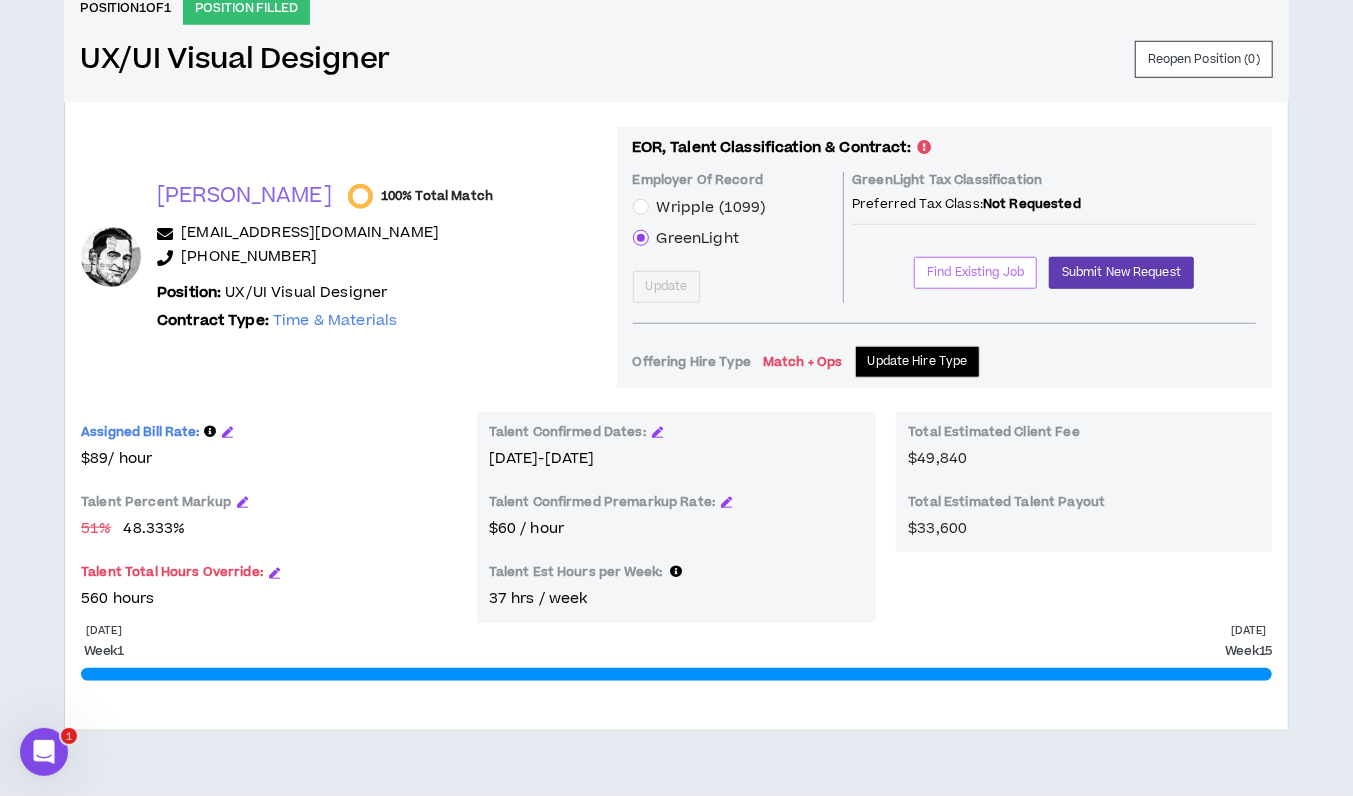 click on "Find Existing Job" at bounding box center (975, 272) 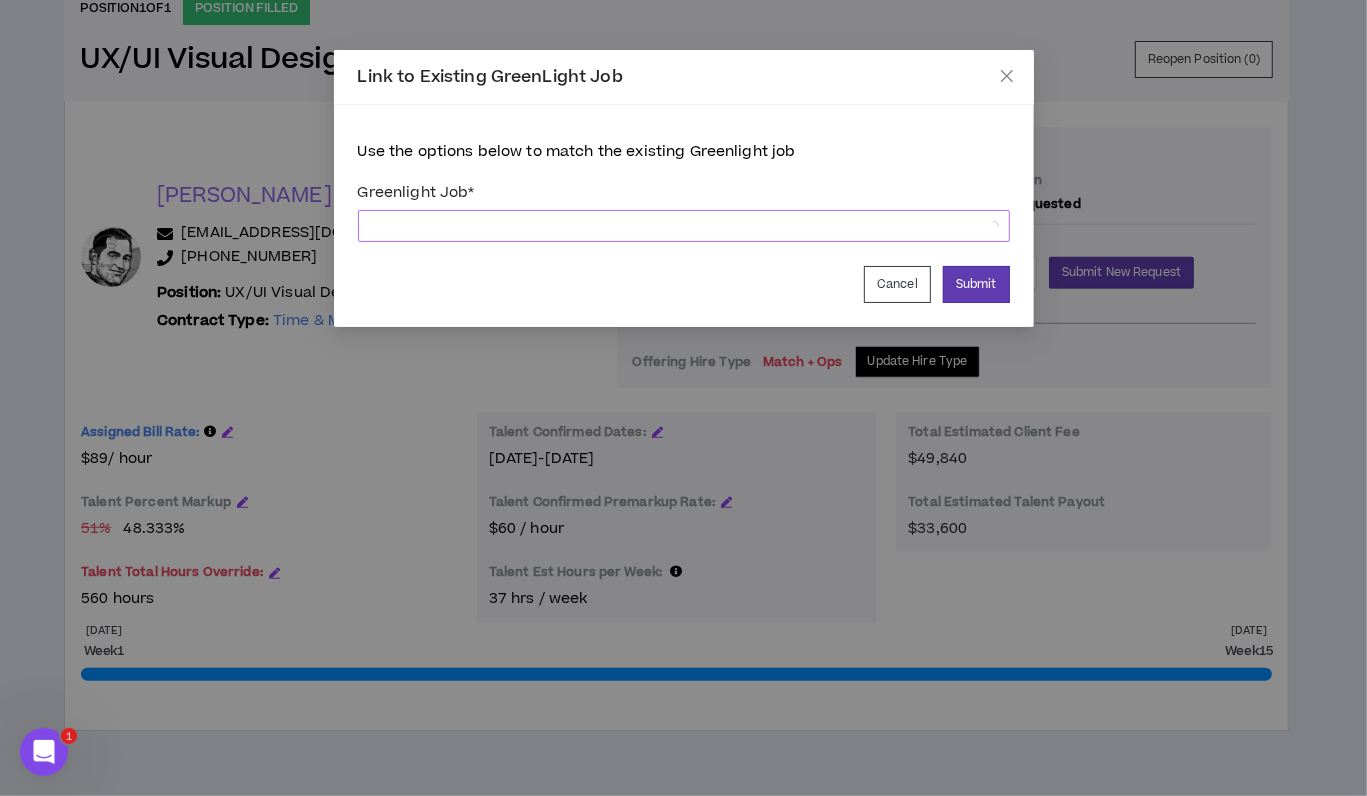 click at bounding box center (684, 226) 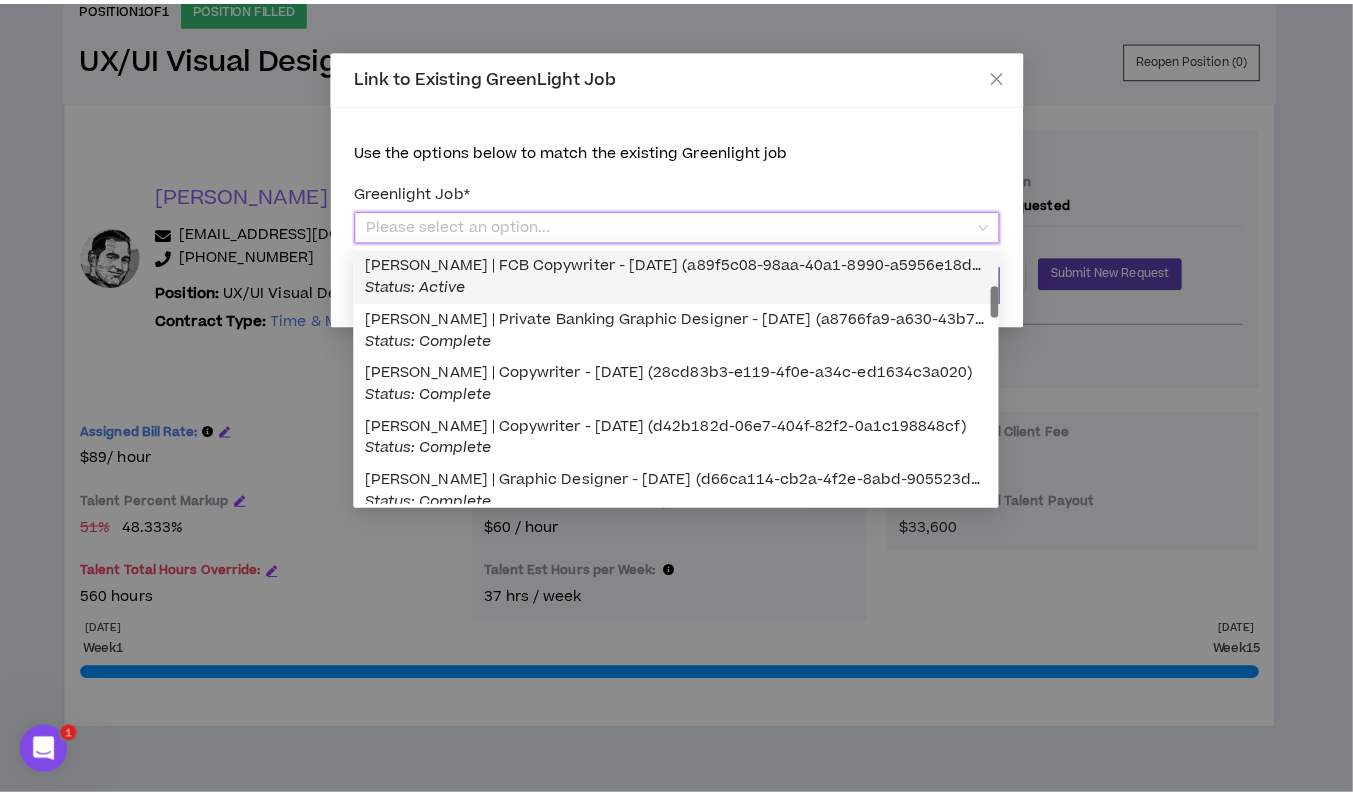 scroll, scrollTop: 32, scrollLeft: 0, axis: vertical 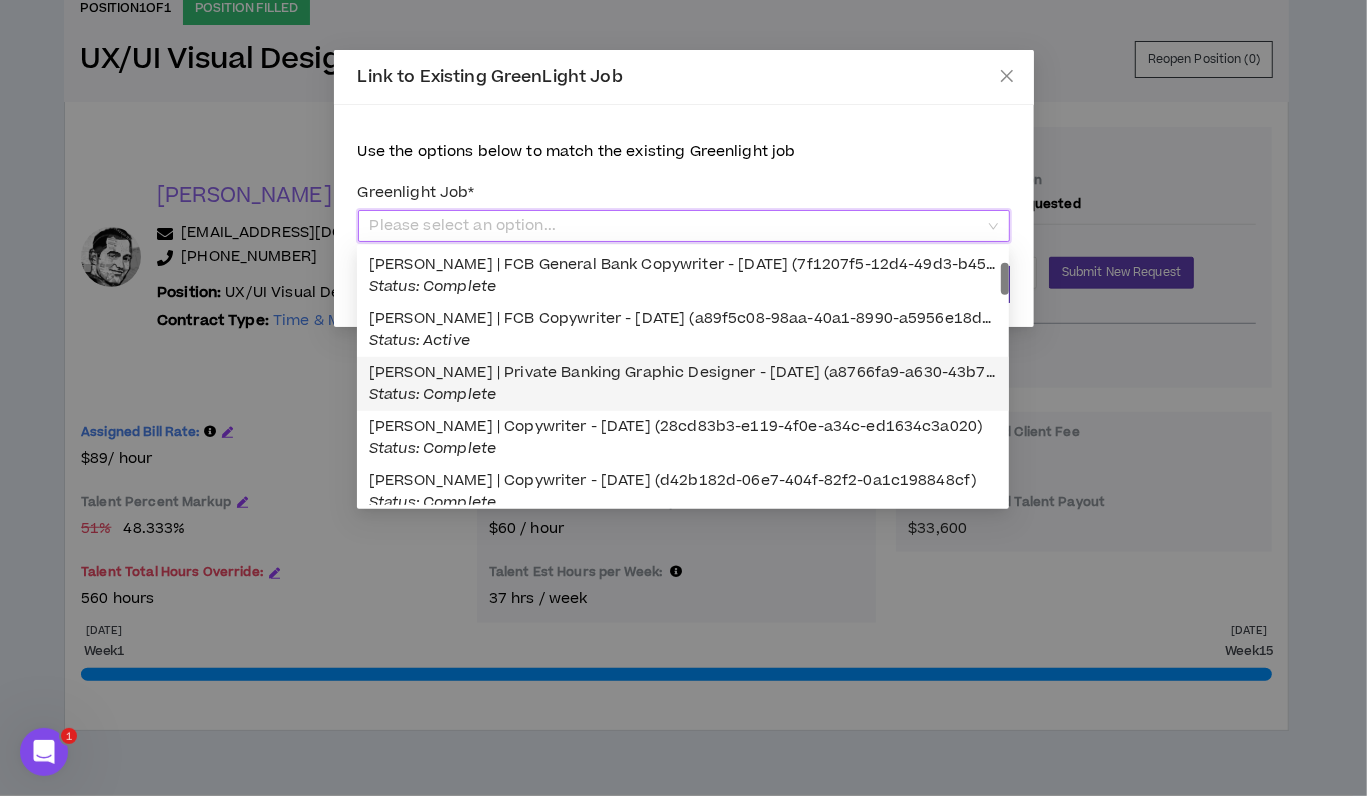 click on "Link to Existing GreenLight Job Use the options below to match the existing Greenlight job Greenlight Job  * Please select an option... Cancel Submit" at bounding box center [683, 398] 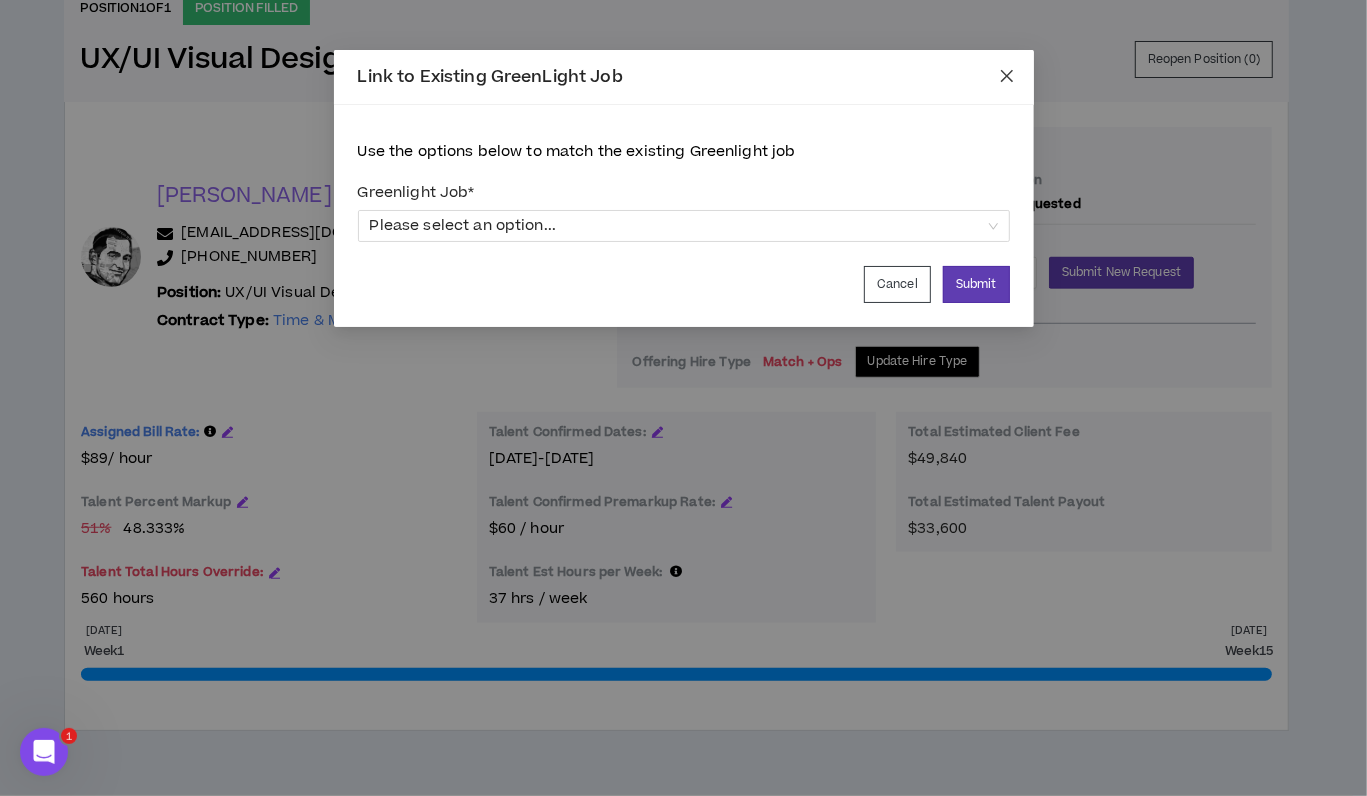 click 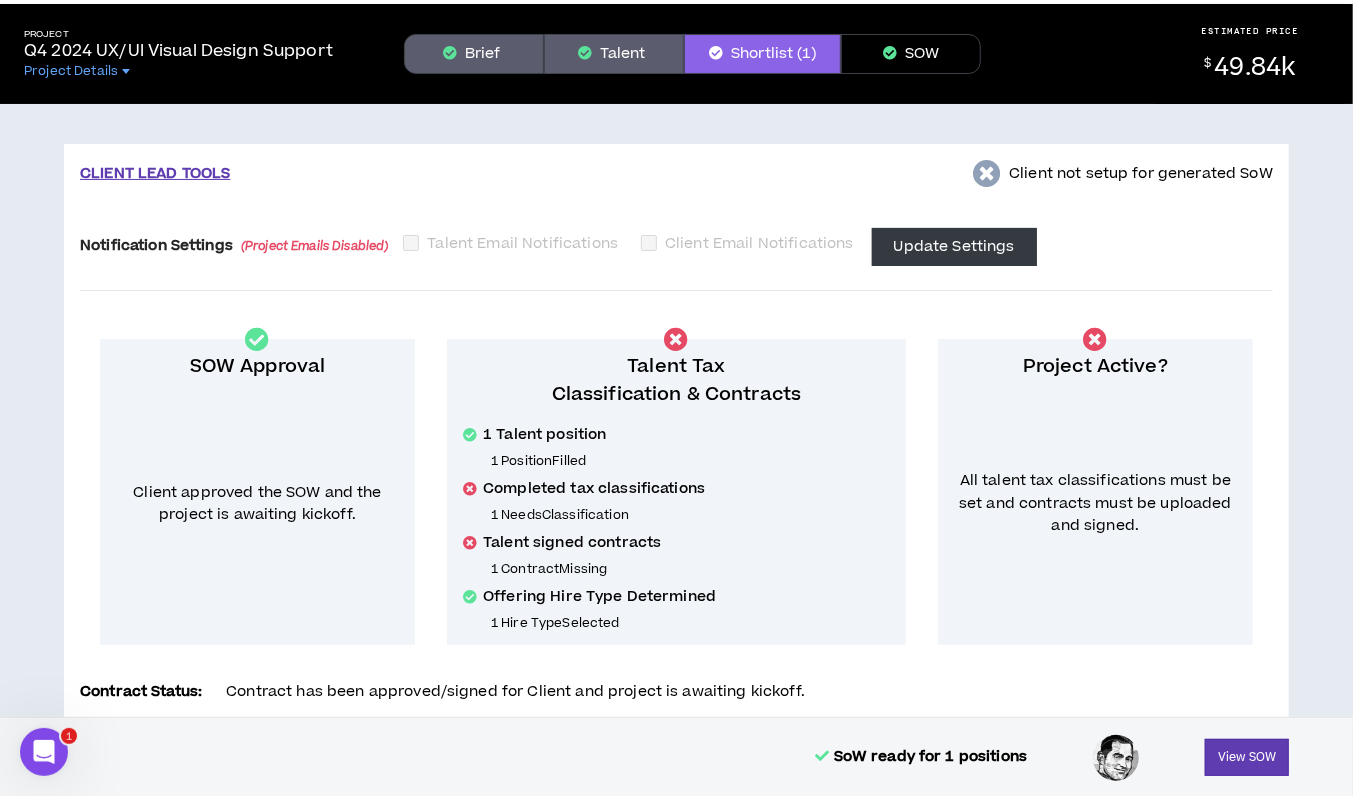 scroll, scrollTop: 0, scrollLeft: 0, axis: both 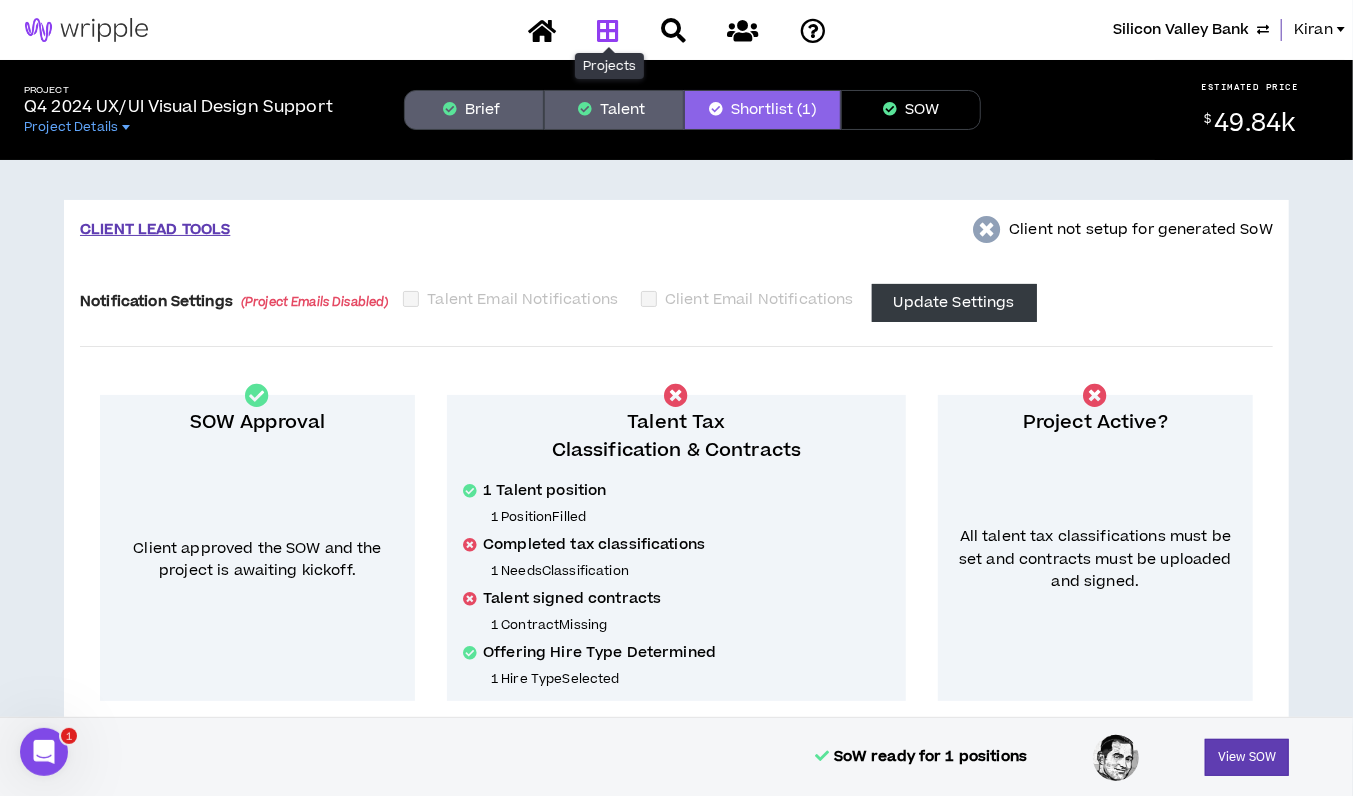 click at bounding box center (608, 30) 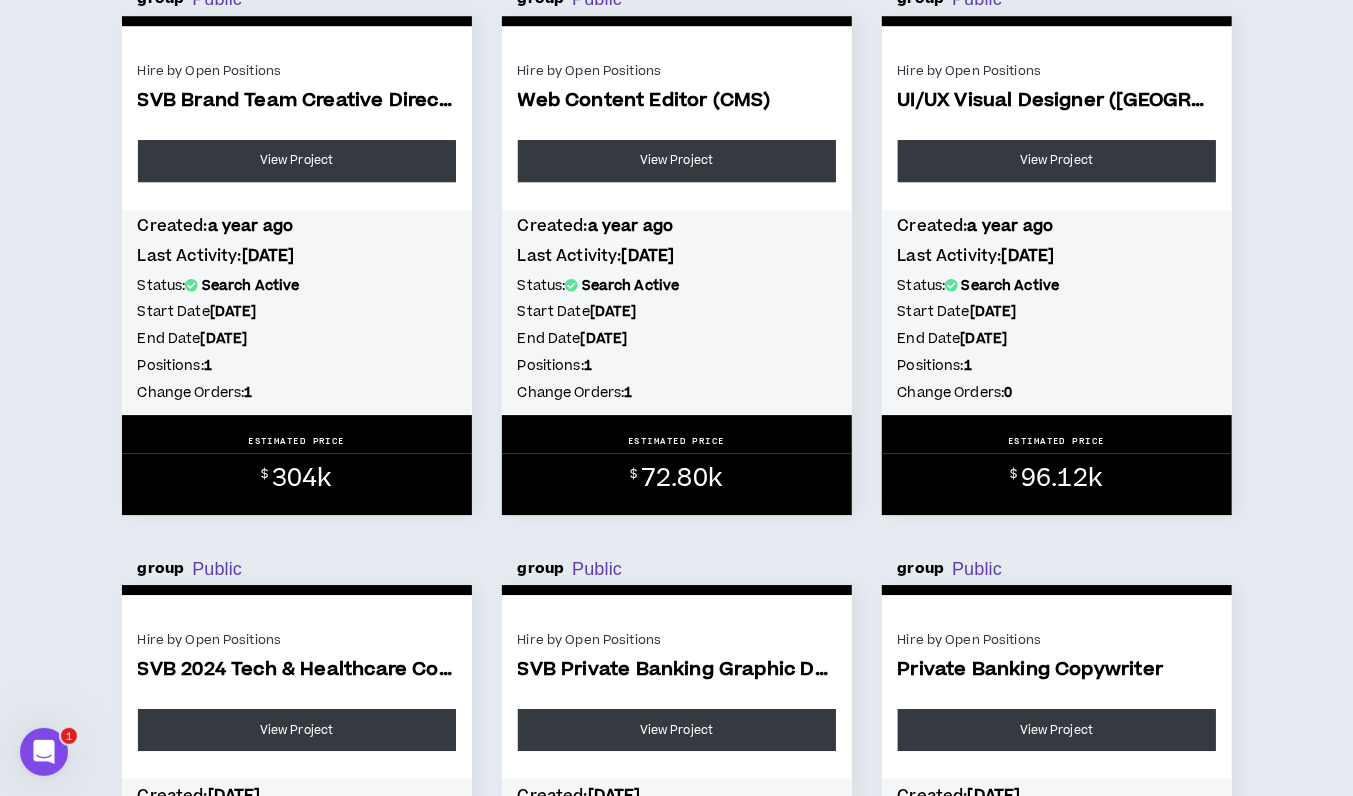 scroll, scrollTop: 7274, scrollLeft: 0, axis: vertical 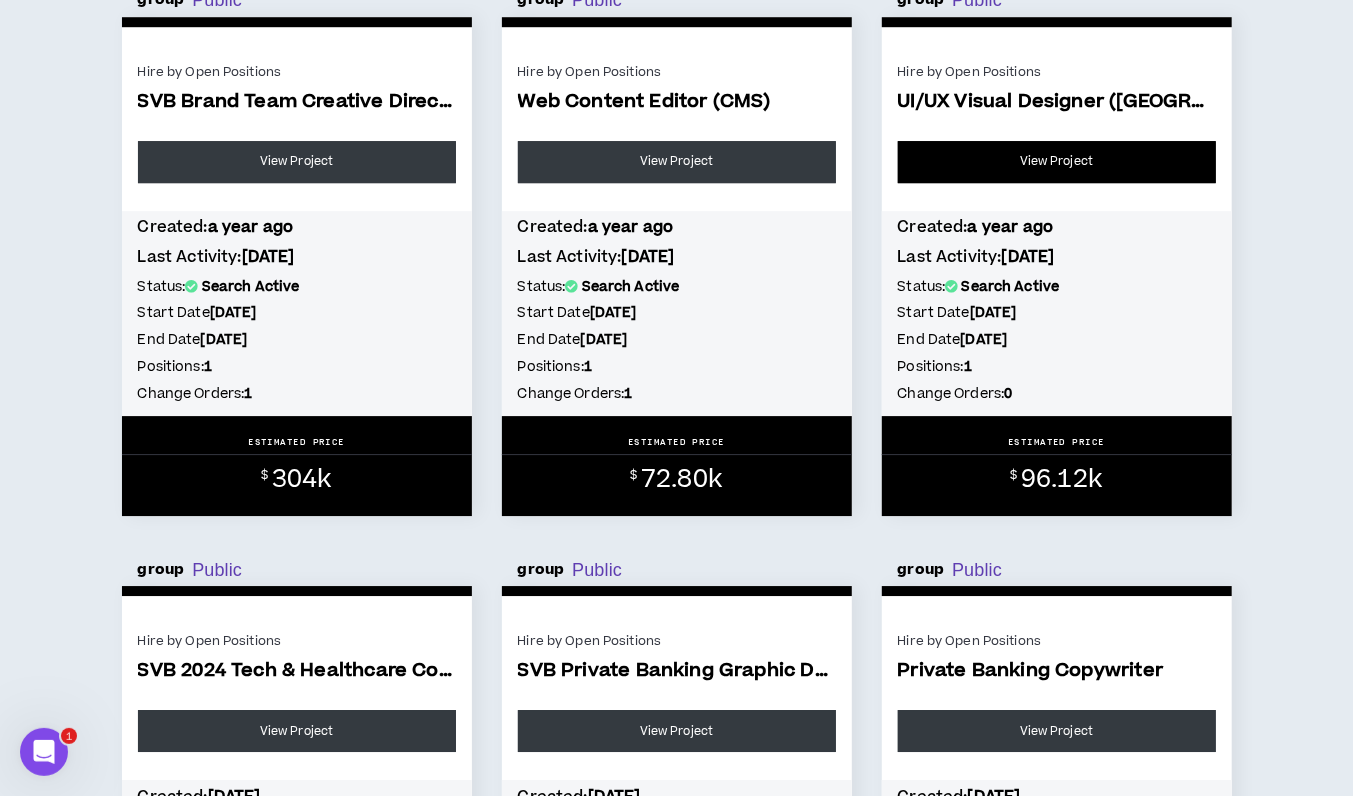 click on "View Project" at bounding box center (1057, 162) 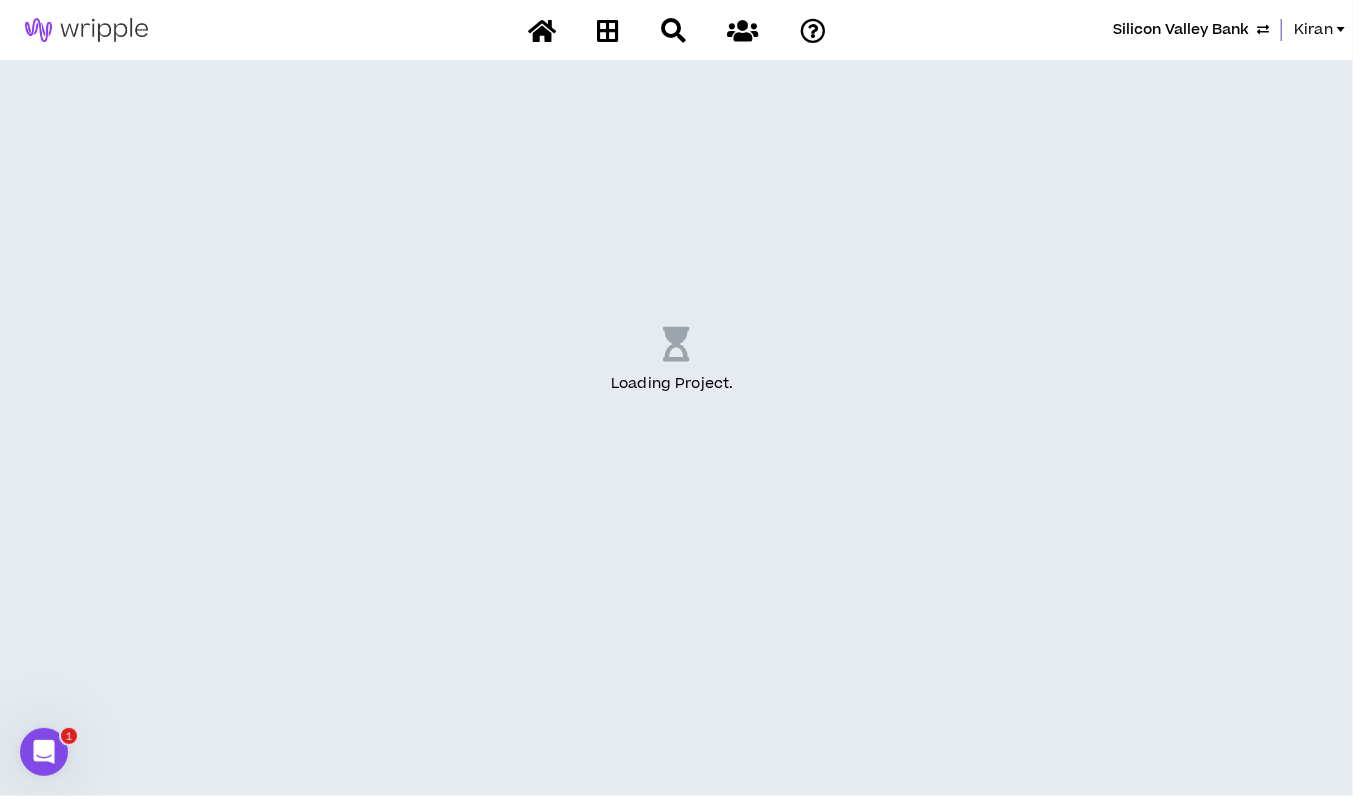 scroll, scrollTop: 0, scrollLeft: 0, axis: both 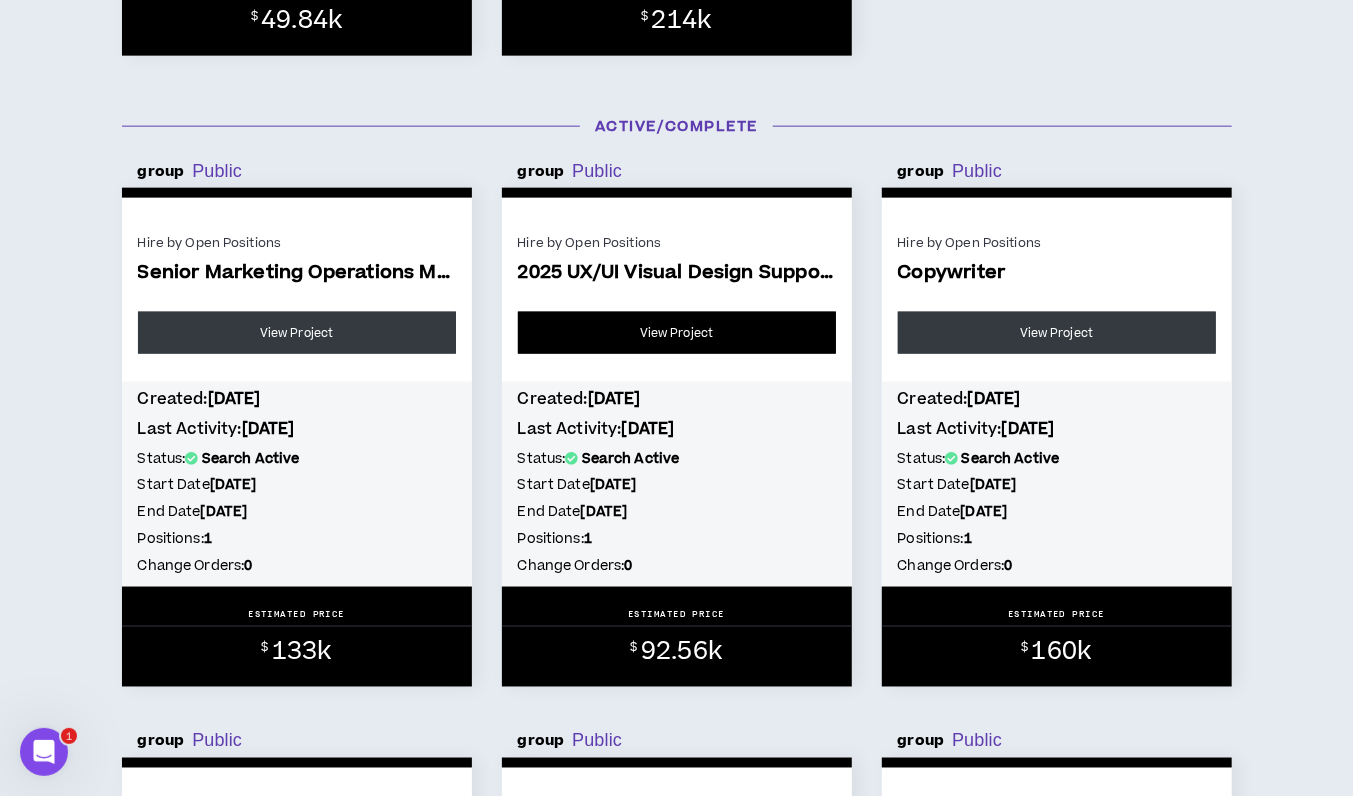 click on "View Project" at bounding box center (677, 333) 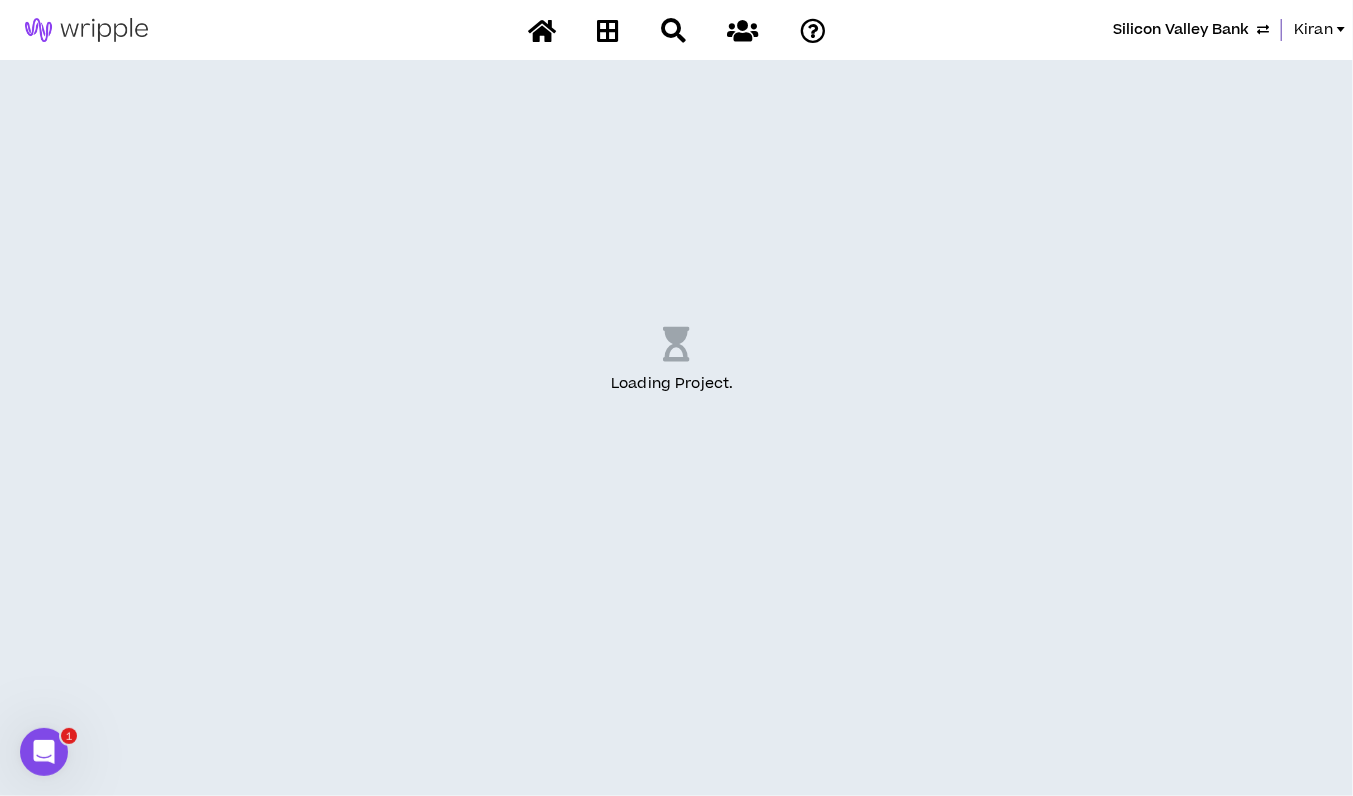 scroll, scrollTop: 0, scrollLeft: 0, axis: both 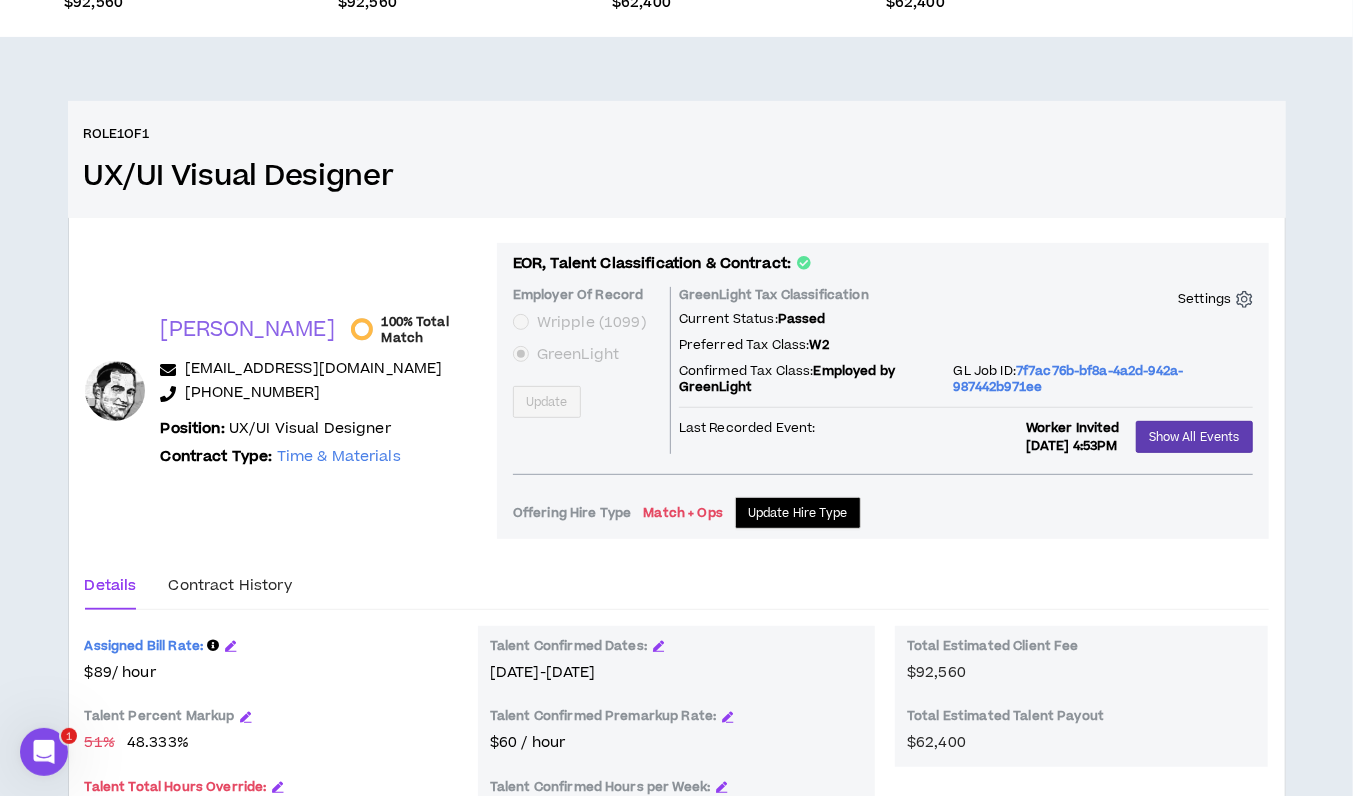 click on "Roles: 1 Start Date: [DATE] End Date: [DATE] Change Orders: 0  Published,  0  Pending Create Change Order Original Contract Value: $92,560 Contract Value To Date: $92,560 Original Talent Cost: $62,400 Talent Cost To Date: $62,400 Role  1  of  1 UX/UI Visual Designer [PERSON_NAME] 100% Total Match [EMAIL_ADDRESS][DOMAIN_NAME] [PHONE_NUMBER] Position:   UX/UI Visual Designer Contract Type:   Time & Materials EOR, Talent Classification & Contract: Employer Of Record Wripple (1099) GreenLight Update GreenLight Tax Classification Settings Current Status:  Passed Preferred Tax Class:  W2 Confirmed Tax Class:  Employed by GreenLight GL Job ID:  7f7ac76b-bf8a-4a2d-942a-987442b971ee Last Recorded Event: Worker Invited [DATE] 4:53PM Show All Events Offering Hire Type Match + Ops Update Hire Type Details Contract History Assigned Bill Rate: $89  / hour Talent Percent Markup 51 % 48.333 % Talent Total Hours Override: 1040 hours Talent Confirmed Dates: [DATE]-[DATE] Talent Confirmed Premarkup Rate: $60 / hour $92,560 1" at bounding box center [676, 428] 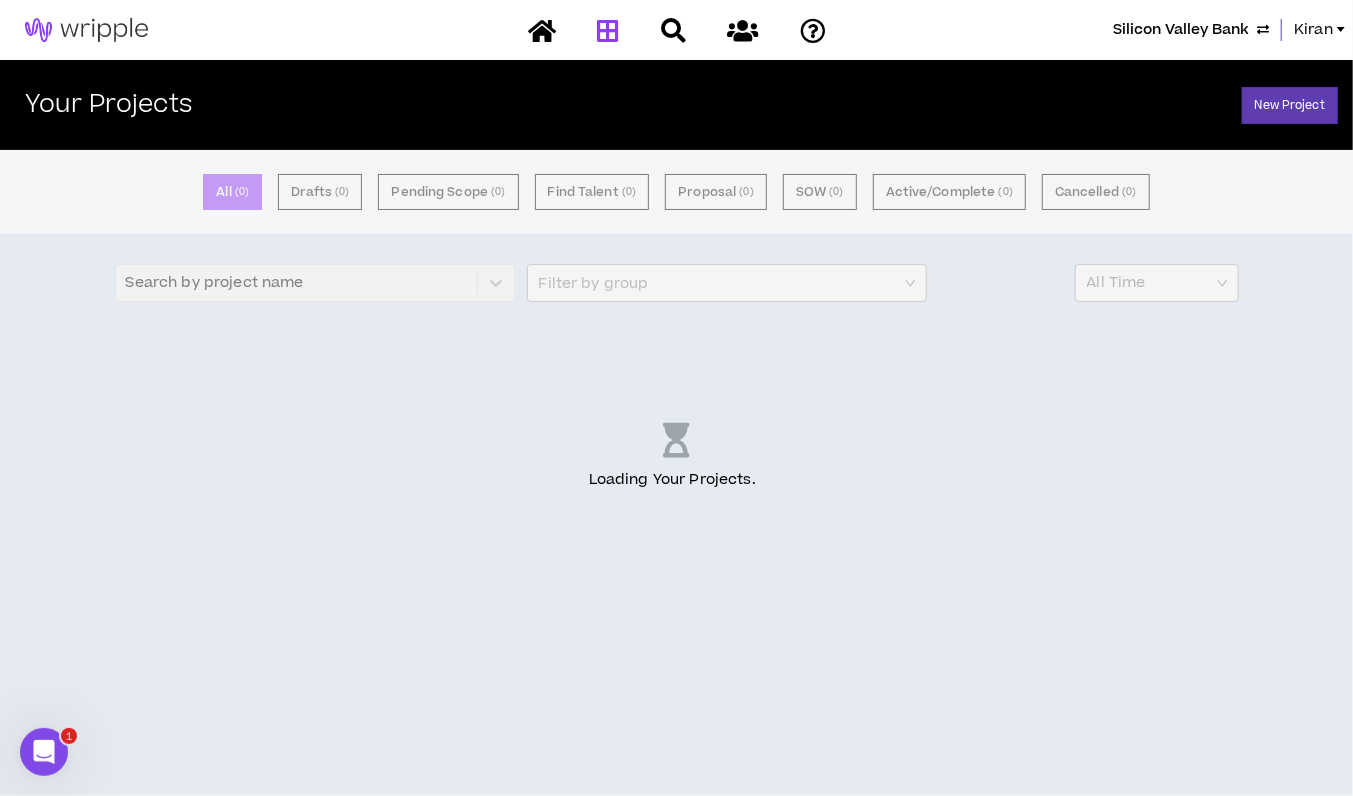 scroll, scrollTop: 0, scrollLeft: 0, axis: both 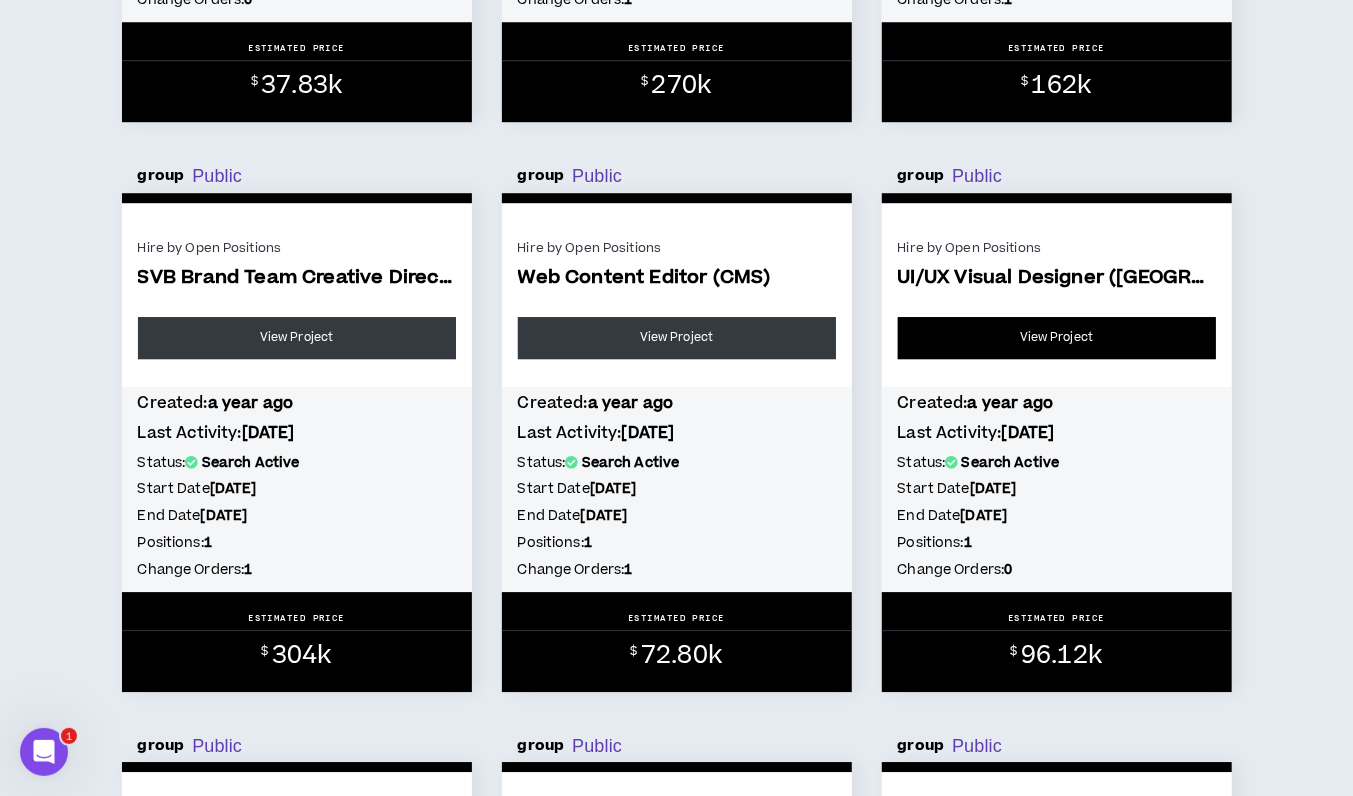 click on "View Project" at bounding box center [1057, 338] 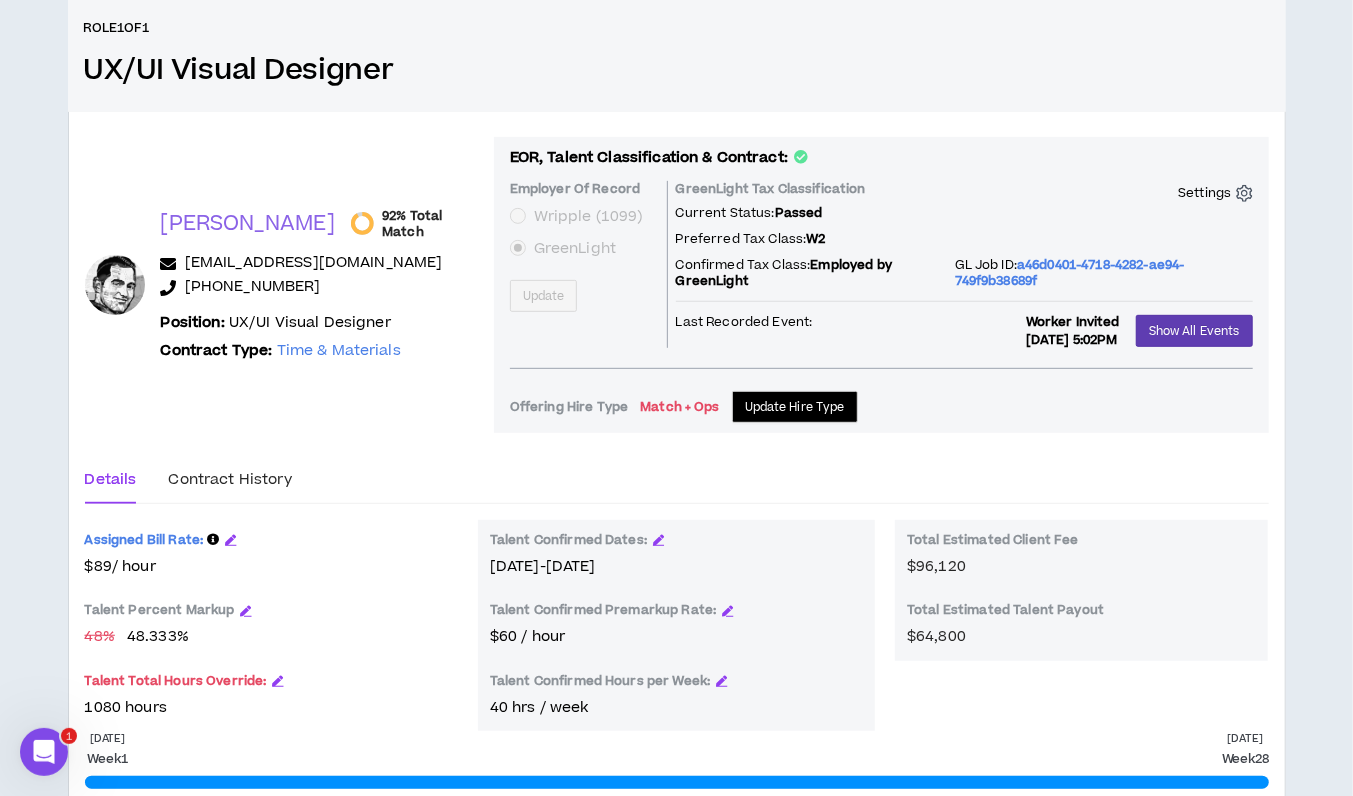 scroll, scrollTop: 404, scrollLeft: 0, axis: vertical 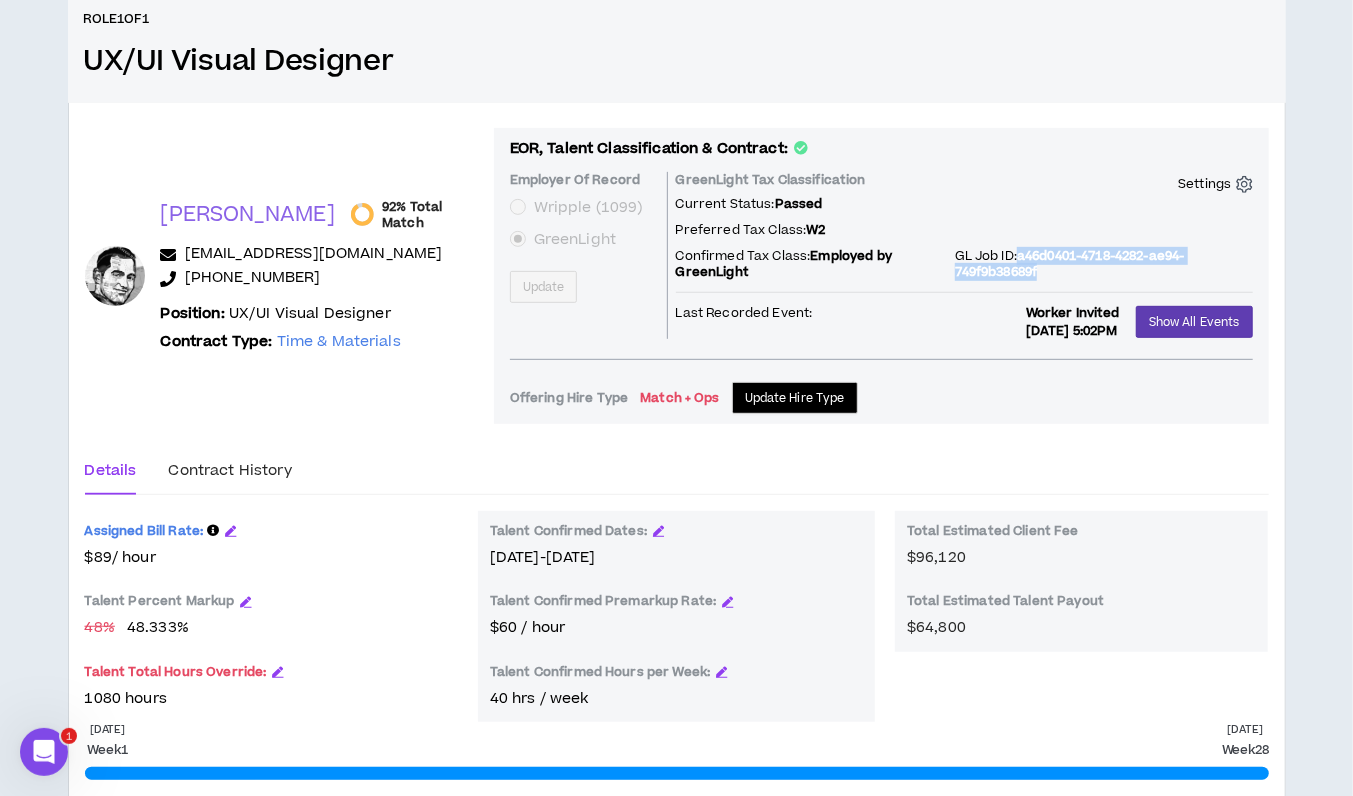 drag, startPoint x: 1037, startPoint y: 276, endPoint x: 1002, endPoint y: 253, distance: 41.880783 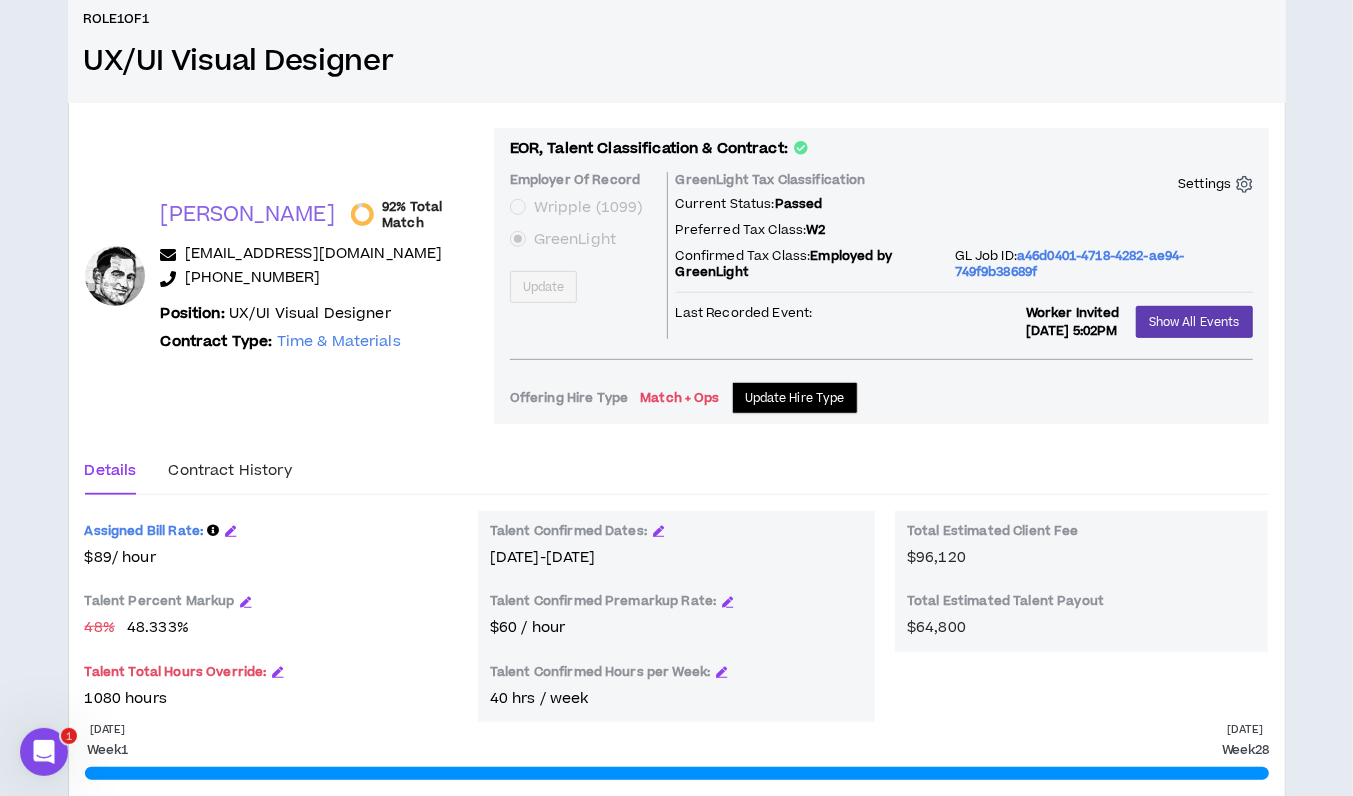 click on "[PERSON_NAME] 92% Total Match [EMAIL_ADDRESS][DOMAIN_NAME] [PHONE_NUMBER] Position:   UX/UI Visual Designer Contract Type:   Time & Materials EOR, Talent Classification & Contract: Employer Of Record Wripple (1099) GreenLight Update GreenLight Tax Classification Settings Current Status:  Passed Preferred Tax Class:  W2 Confirmed Tax Class:  Employed by GreenLight GL Job ID:  a46d0401-4718-4282-ae94-749f9b38689f Last Recorded Event: Worker Invited [DATE] 5:02PM Show All Events Offering Hire Type Match + Ops Update Hire Type Details Contract History Assigned Bill Rate: $89  / hour Talent Percent Markup 48 % 48.333 % Talent Total Hours Override: 1080 hours Talent Confirmed Dates: [DATE]-[DATE] Talent Confirmed Premarkup Rate: $60 / hour Talent Confirmed Hours per Week: 40 hrs / week Total Estimated Client Fee $96,120 Total Estimated Talent Payout $64,800 [DATE] Week  1 [DATE] Week  28" at bounding box center (677, 466) 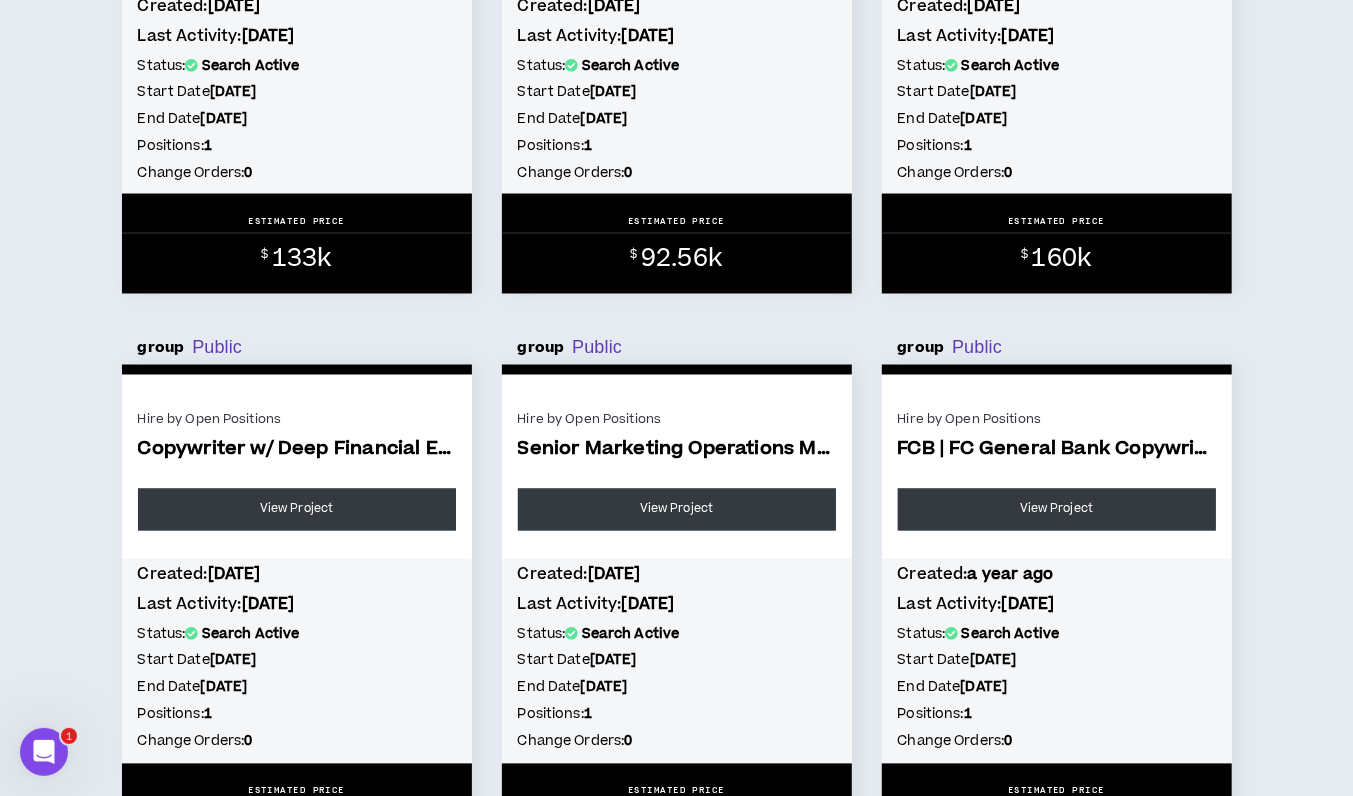 scroll, scrollTop: 5788, scrollLeft: 0, axis: vertical 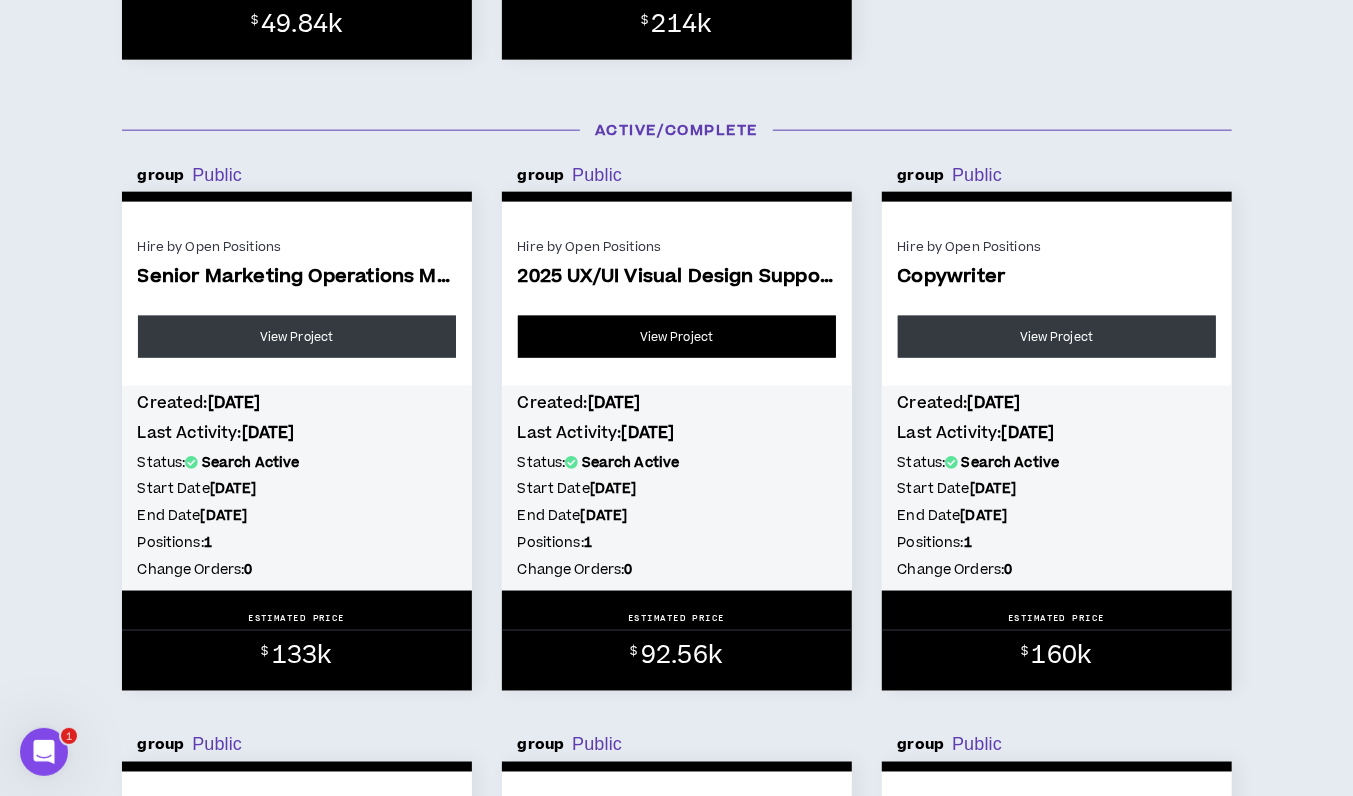 click on "View Project" at bounding box center [677, 337] 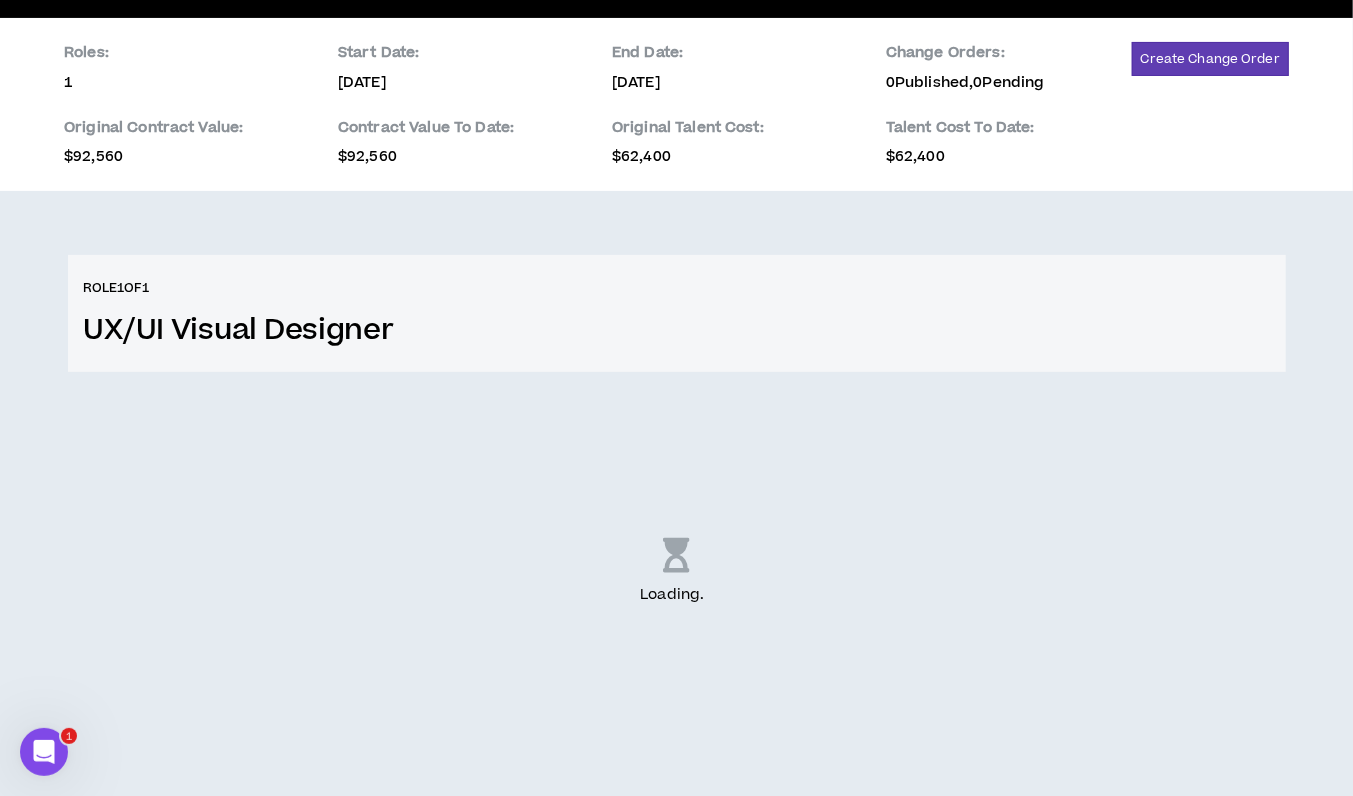 scroll, scrollTop: 0, scrollLeft: 0, axis: both 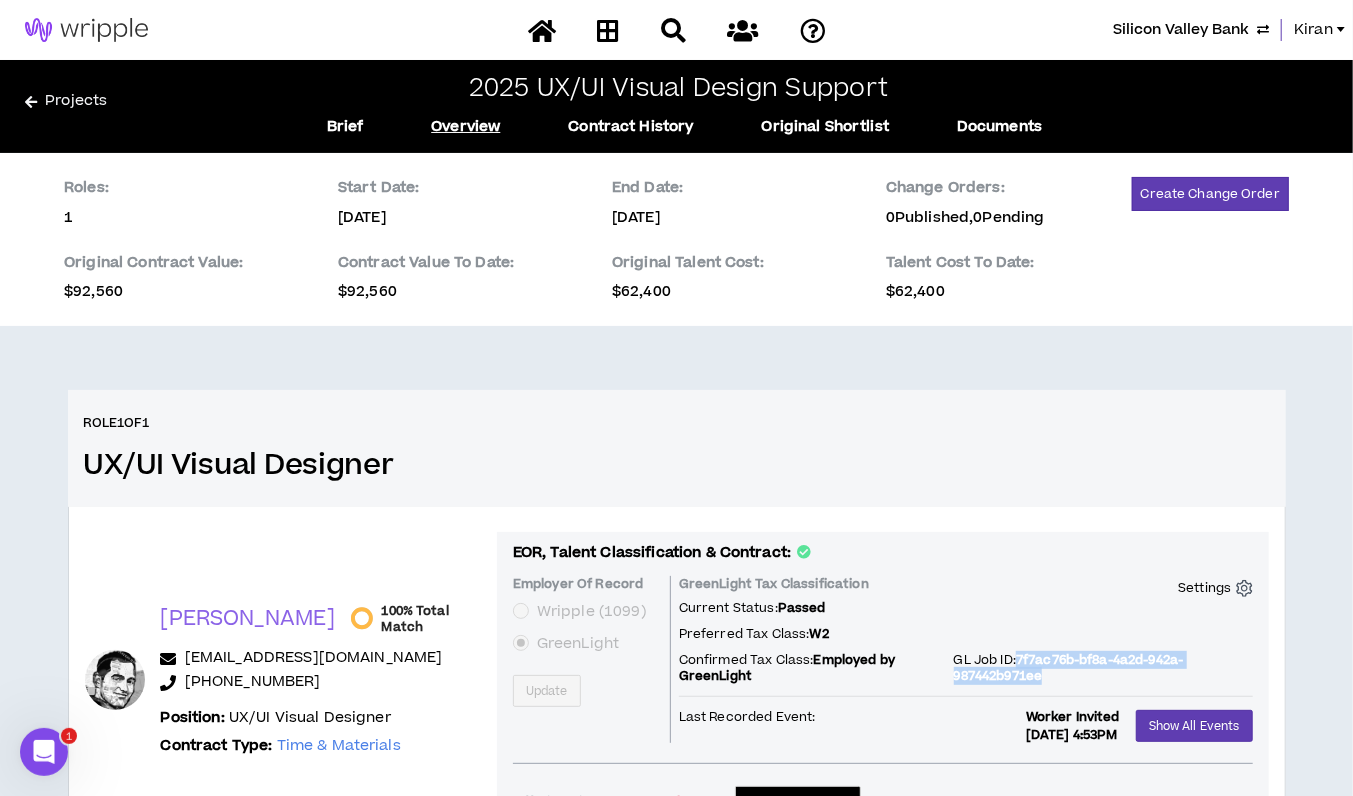 drag, startPoint x: 1025, startPoint y: 679, endPoint x: 1001, endPoint y: 659, distance: 31.241 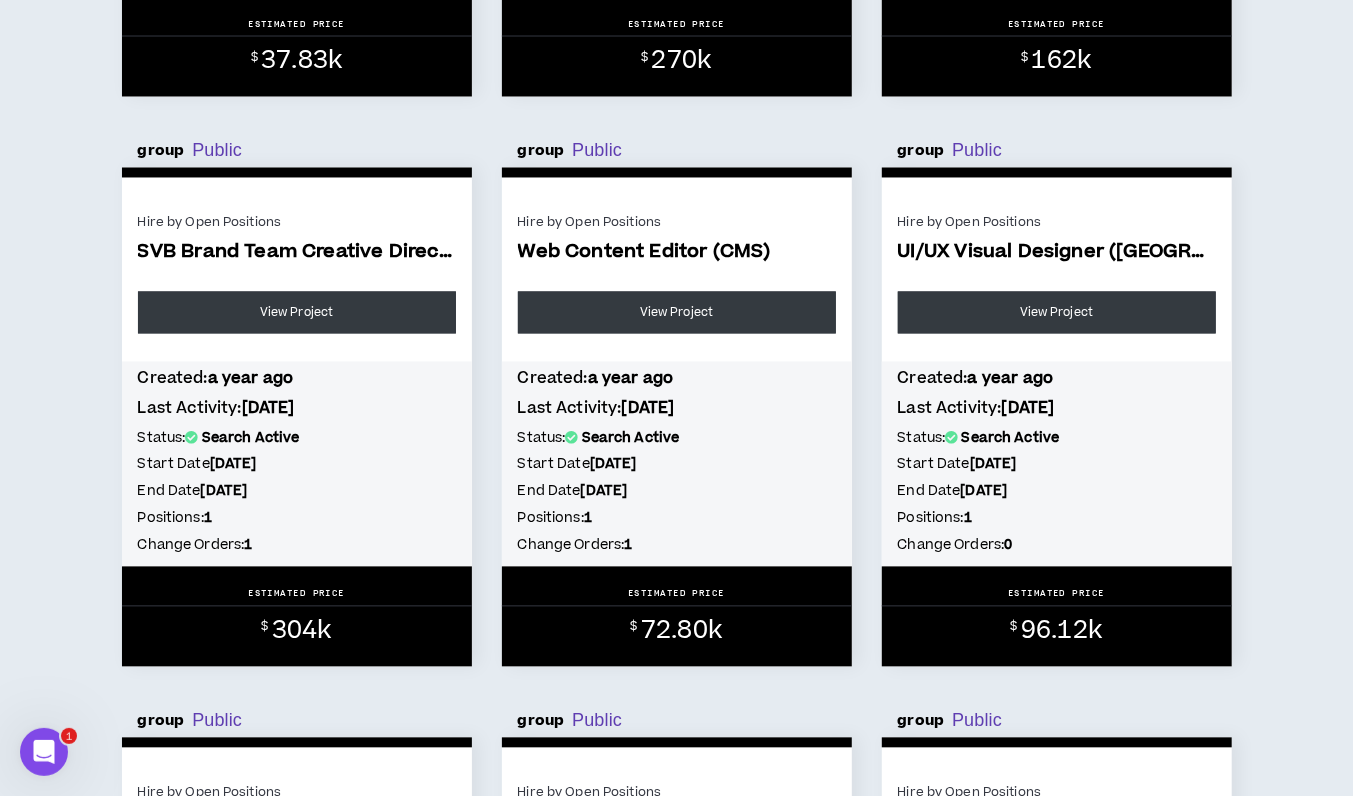 scroll, scrollTop: 1947, scrollLeft: 0, axis: vertical 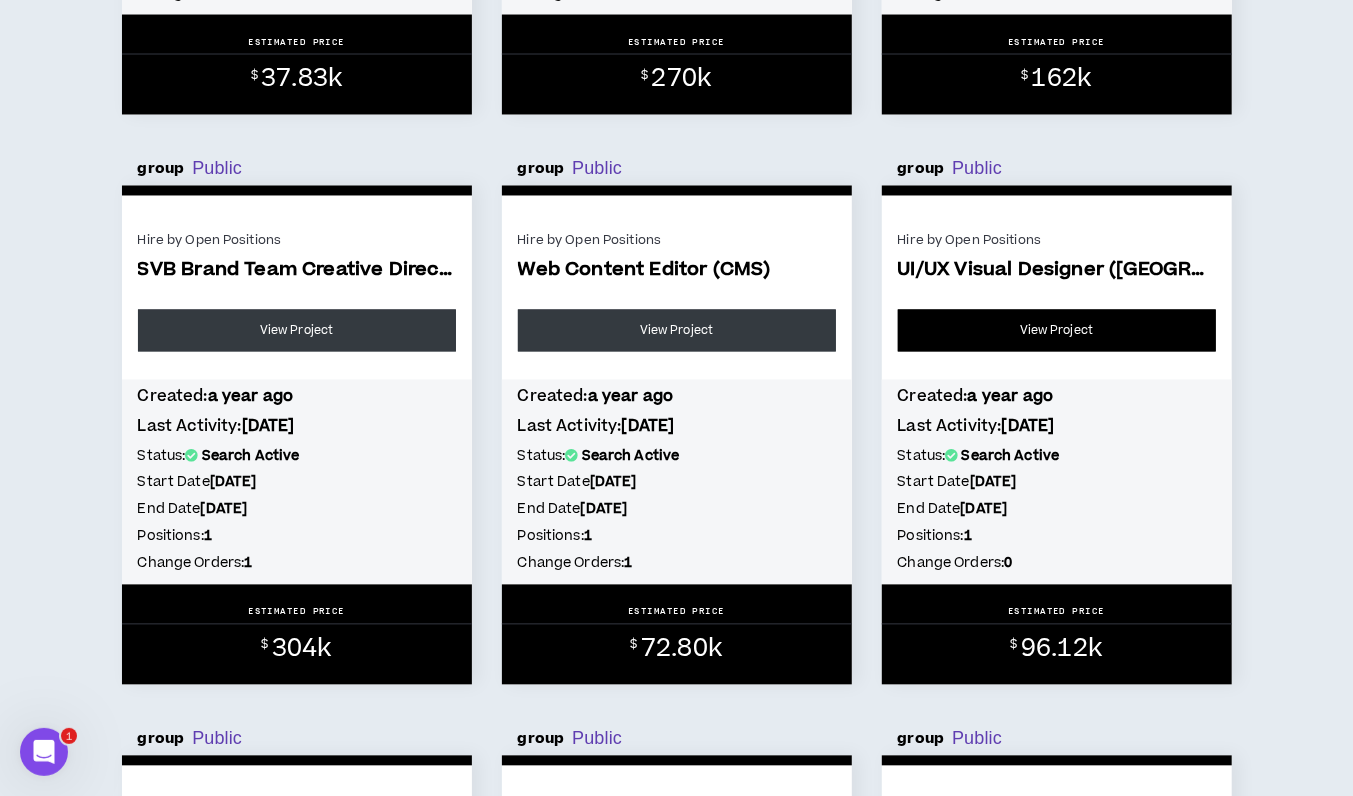 click on "View Project" at bounding box center (1057, 331) 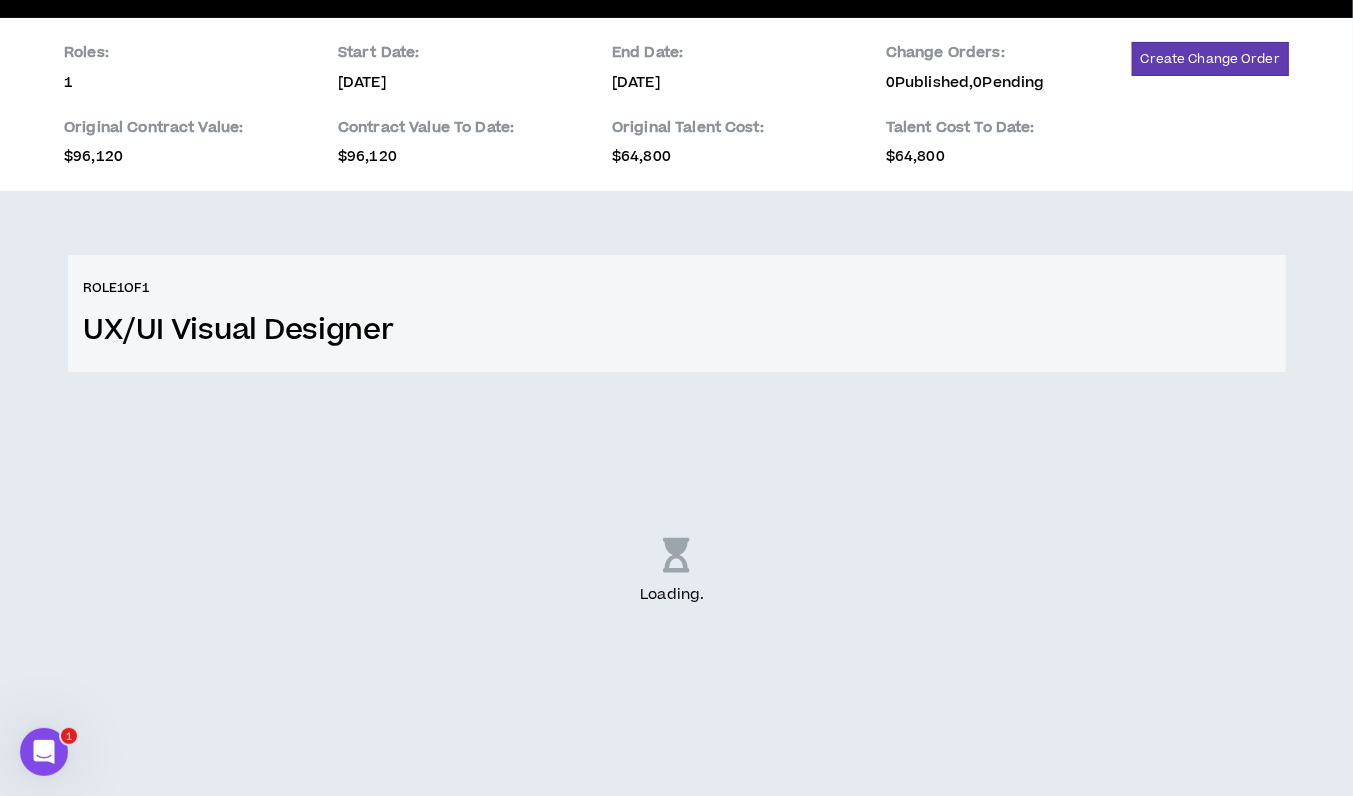 scroll, scrollTop: 0, scrollLeft: 0, axis: both 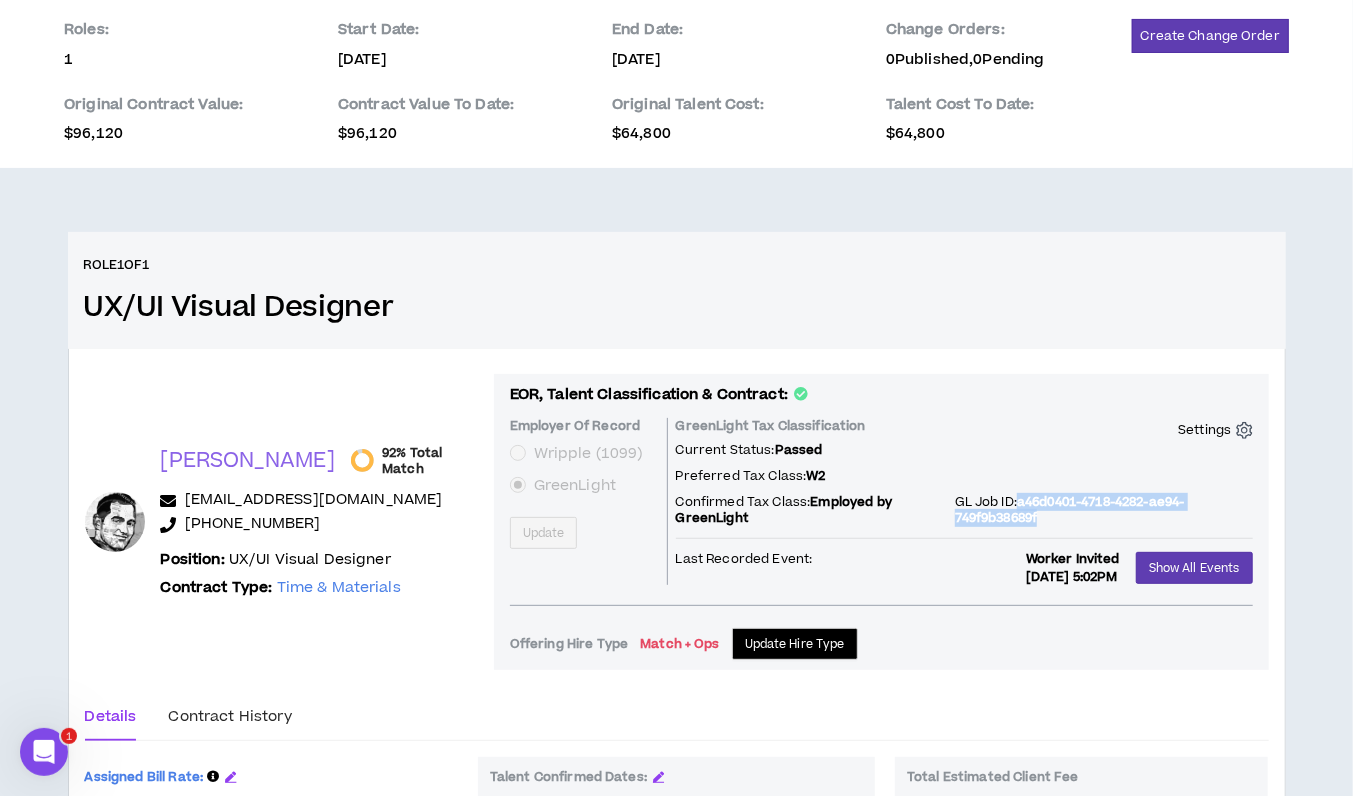 drag, startPoint x: 1033, startPoint y: 517, endPoint x: 1002, endPoint y: 506, distance: 32.89377 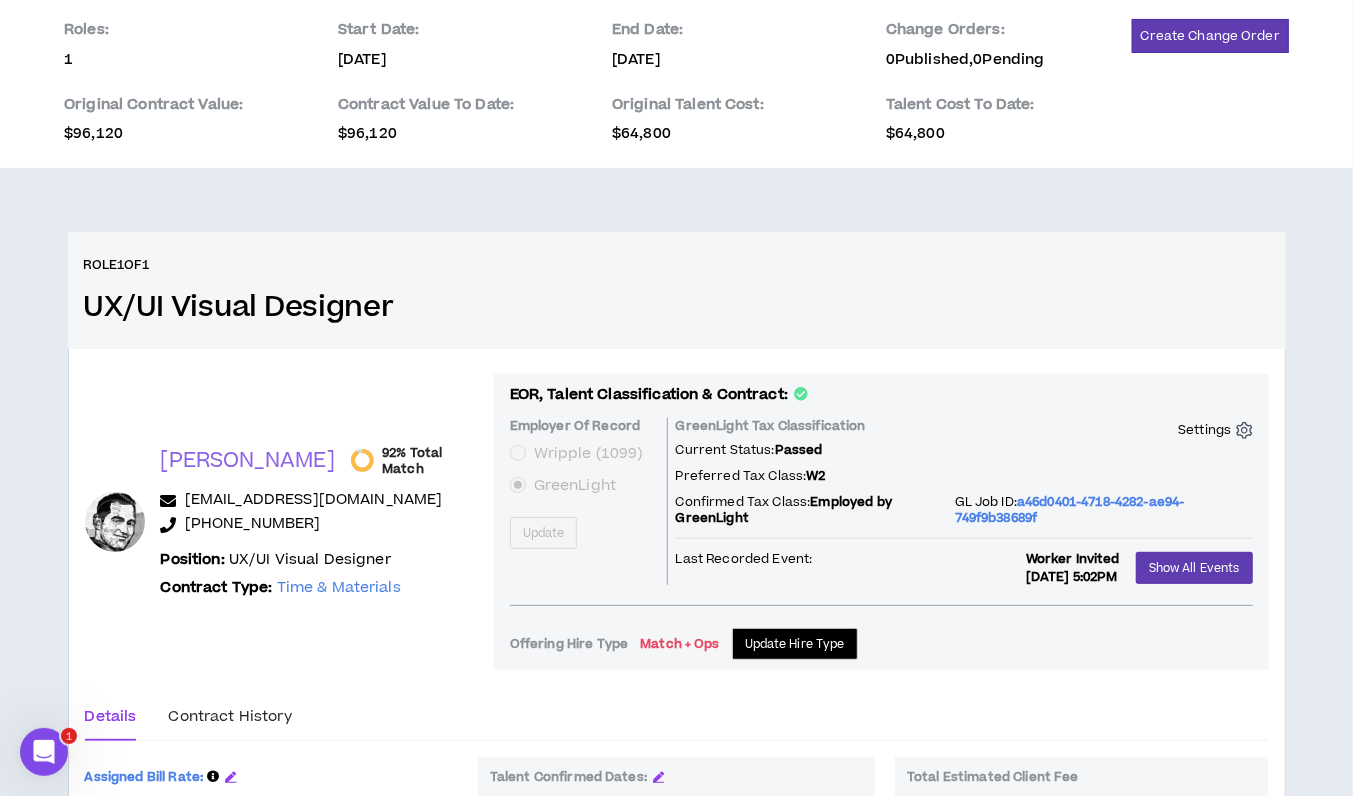 click on "Roles: 1 Start Date: [DATE] End Date: [DATE] Change Orders: 0  Published,  0  Pending Create Change Order Original Contract Value: $96,120 Contract Value To Date: $96,120 Original Talent Cost: $64,800 Talent Cost To Date: $64,800 Role  1  of  1 UX/UI Visual Designer [PERSON_NAME] 92% Total Match [EMAIL_ADDRESS][DOMAIN_NAME] [PHONE_NUMBER] Position:   UX/UI Visual Designer Contract Type:   Time & Materials EOR, Talent Classification & Contract: Employer Of Record Wripple (1099) GreenLight Update GreenLight Tax Classification Settings Current Status:  Passed Preferred Tax Class:  W2 Confirmed Tax Class:  Employed by GreenLight GL Job ID:  a46d0401-4718-4282-ae94-749f9b38689f Last Recorded Event: Worker Invited [DATE] 5:02PM Show All Events Offering Hire Type Match + Ops Update Hire Type Details Contract History Assigned Bill Rate: $89  / hour Talent Percent Markup 48 % 48.333 % Talent Total Hours Override: 1080 hours Talent Confirmed Dates: [DATE]-[DATE] Talent Confirmed Premarkup Rate: $60 / hour 1" at bounding box center [676, 559] 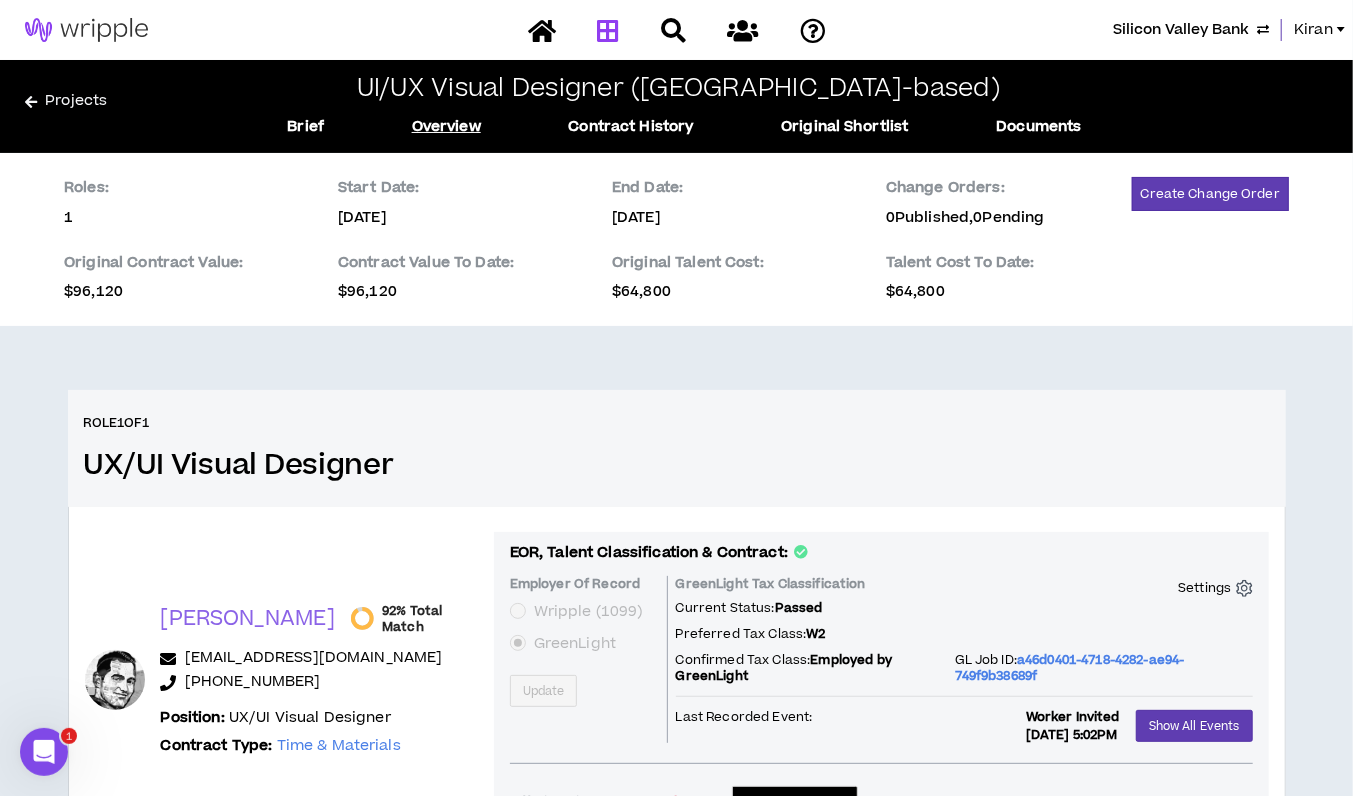 click at bounding box center (608, 30) 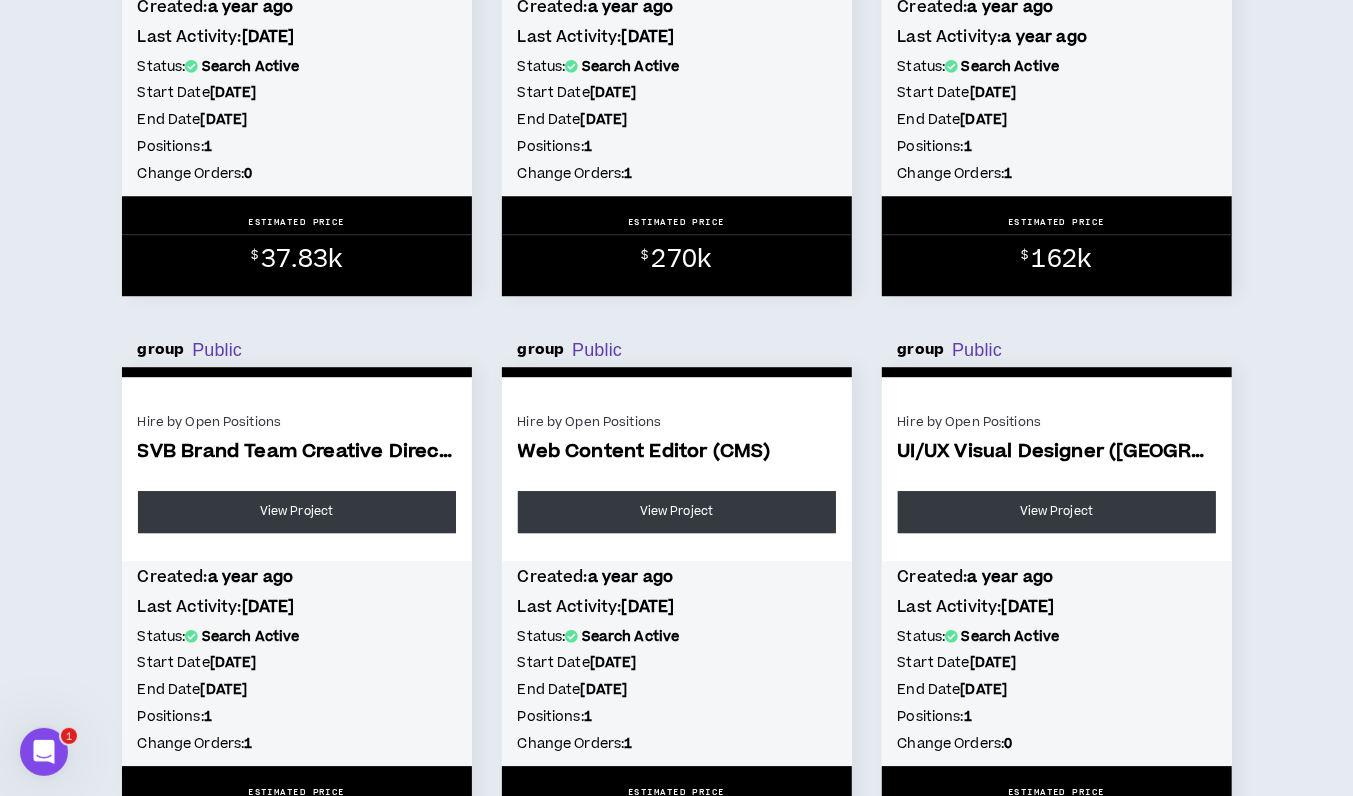 scroll, scrollTop: 6929, scrollLeft: 0, axis: vertical 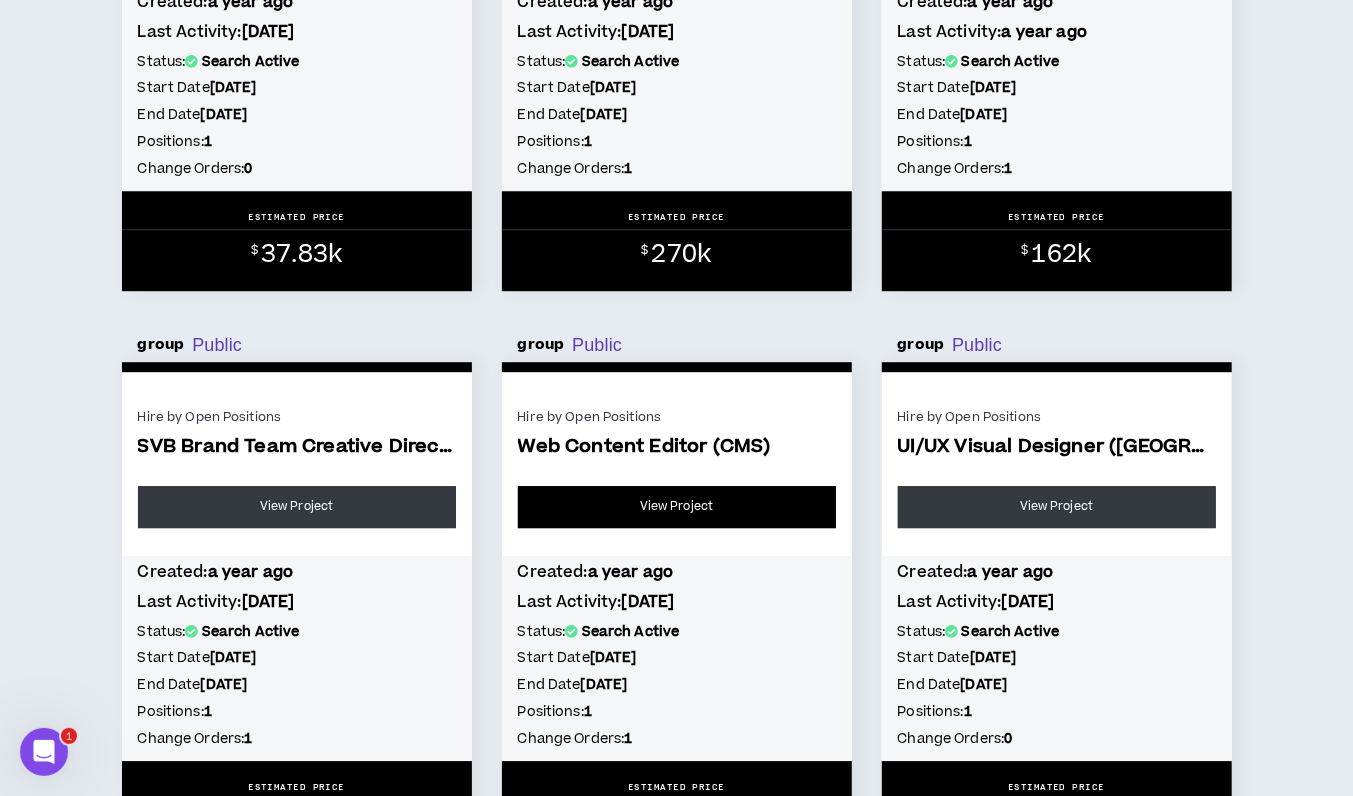 click on "View Project" at bounding box center [677, 507] 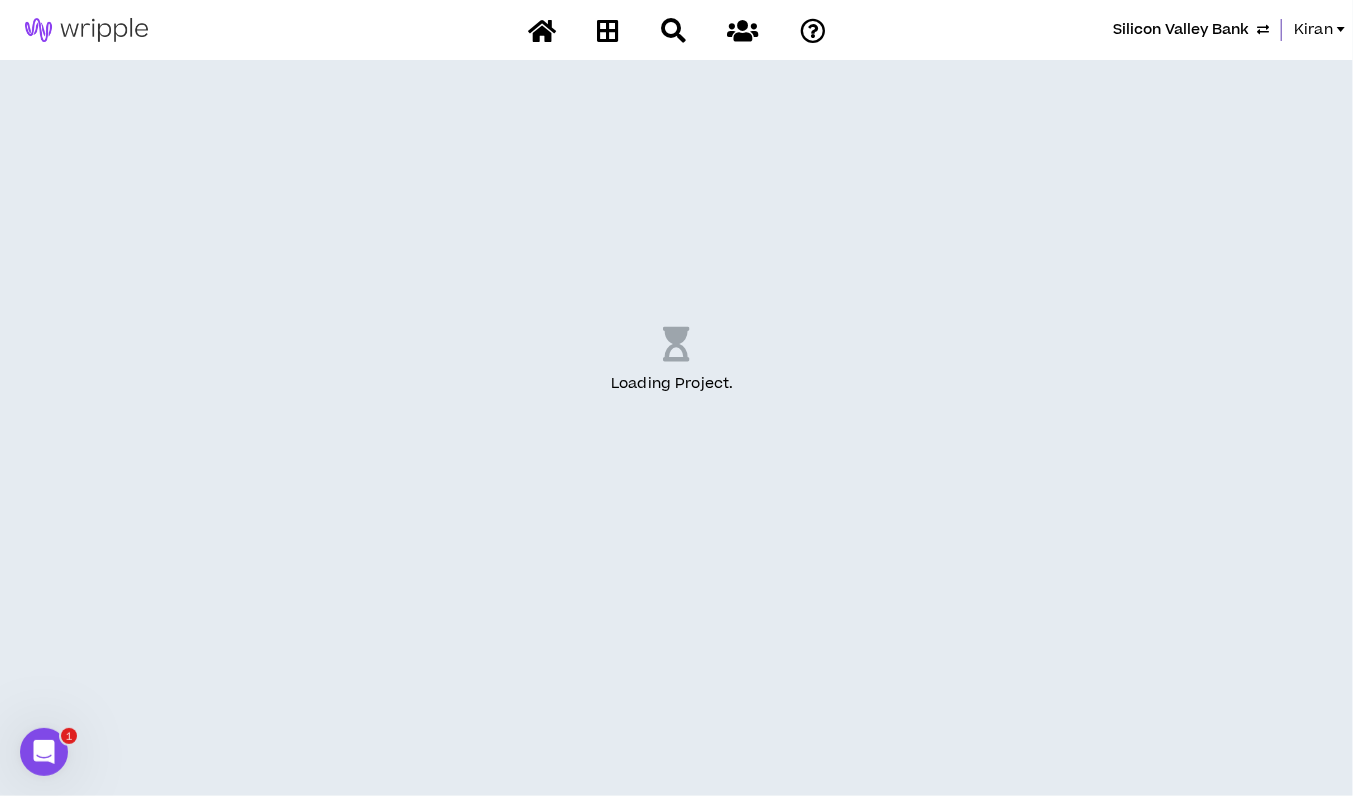 scroll, scrollTop: 0, scrollLeft: 0, axis: both 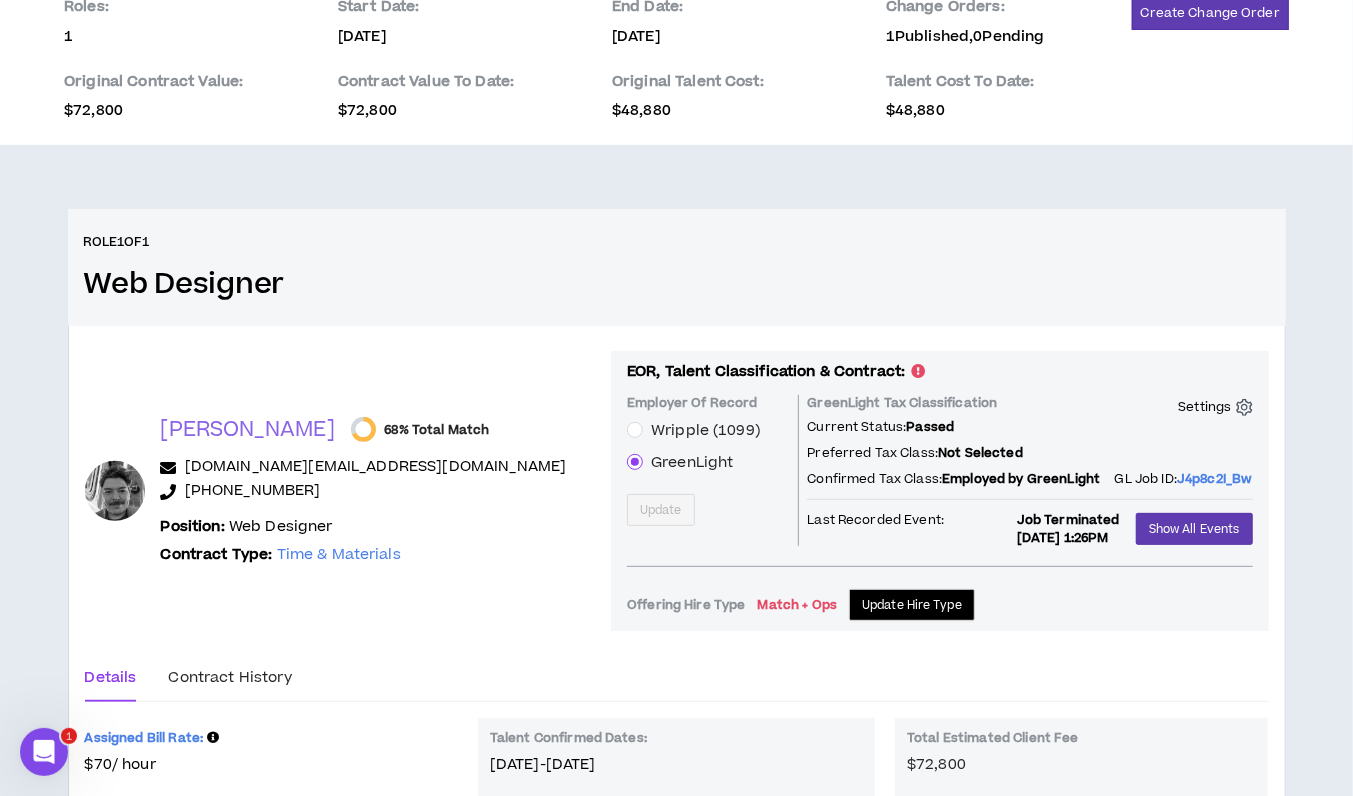 click on "J4p8c2I_Bw" at bounding box center (1214, 479) 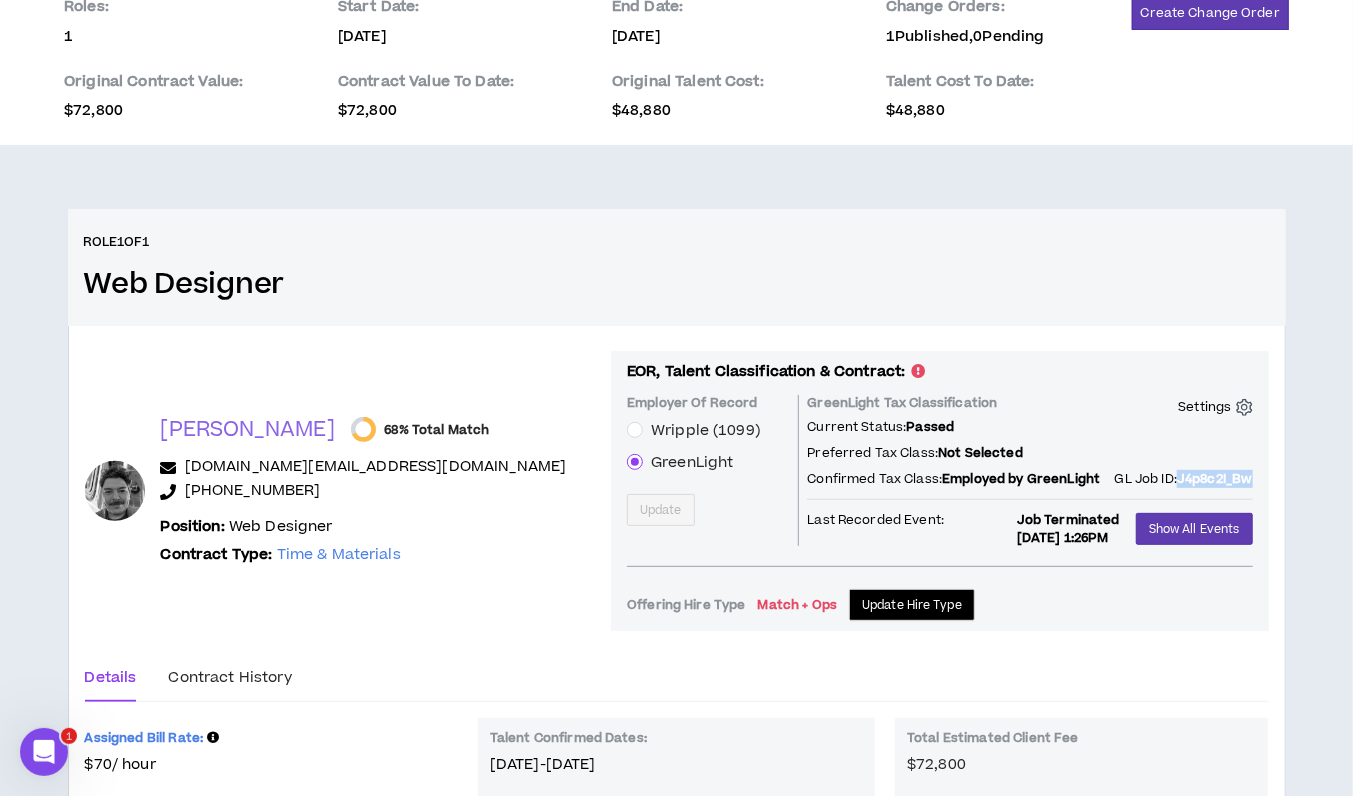 drag, startPoint x: 1179, startPoint y: 476, endPoint x: 1264, endPoint y: 477, distance: 85.00588 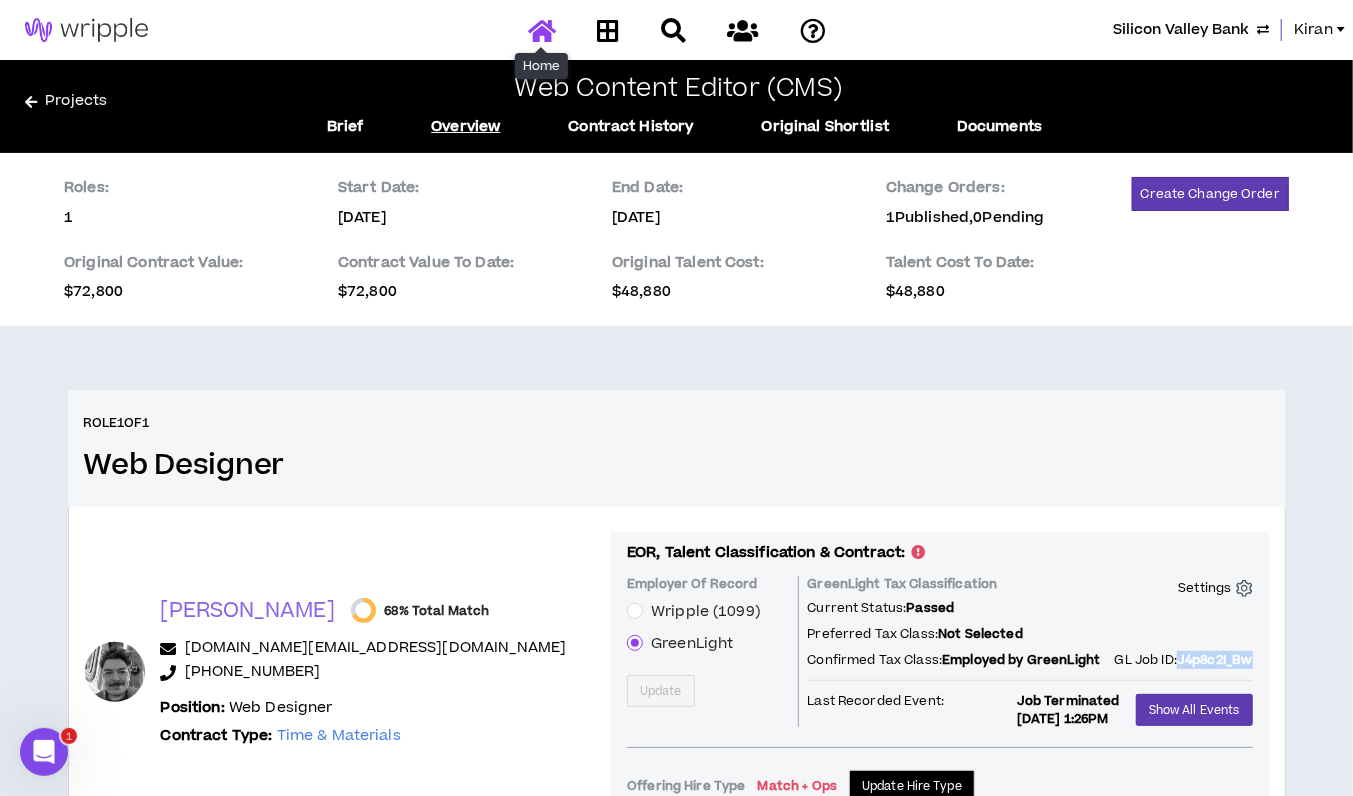 click at bounding box center [542, 30] 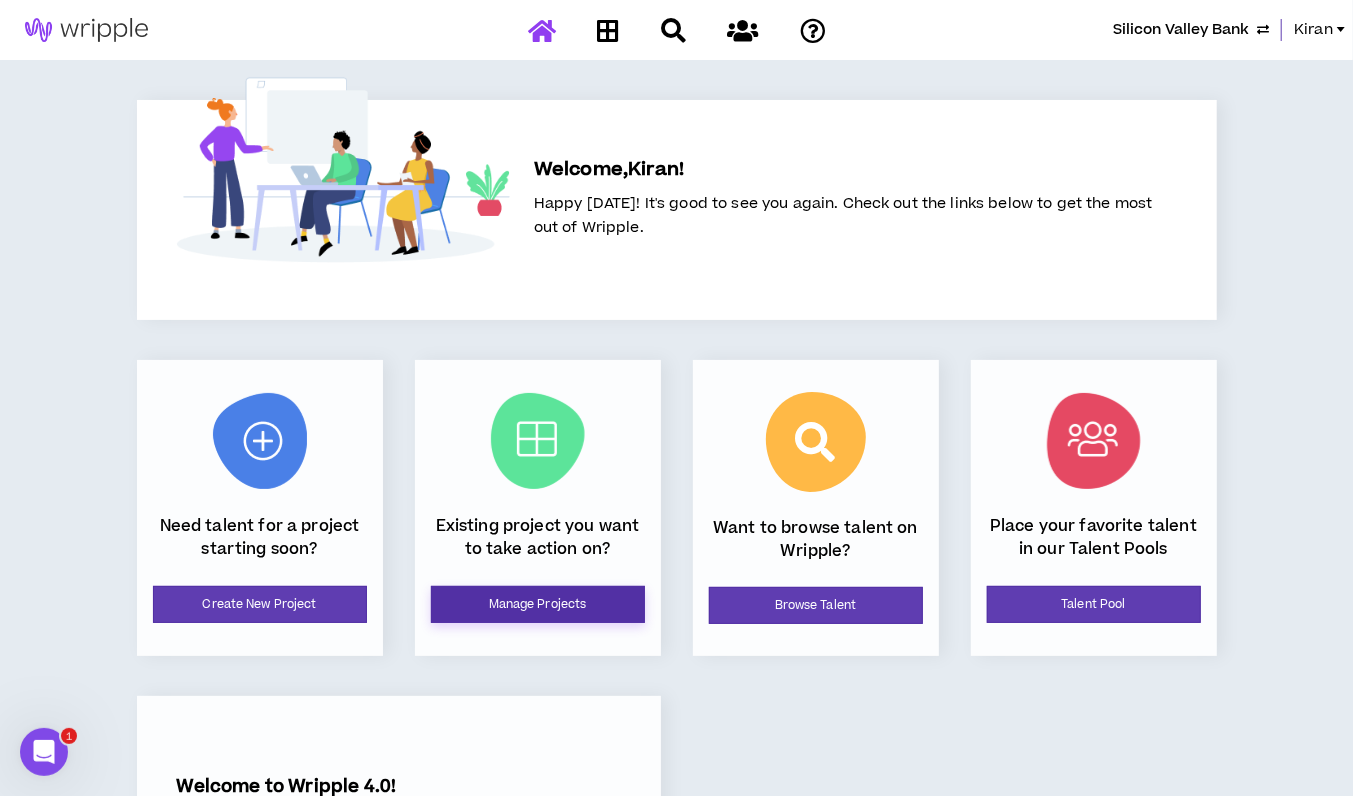 click on "Manage Projects" at bounding box center [538, 604] 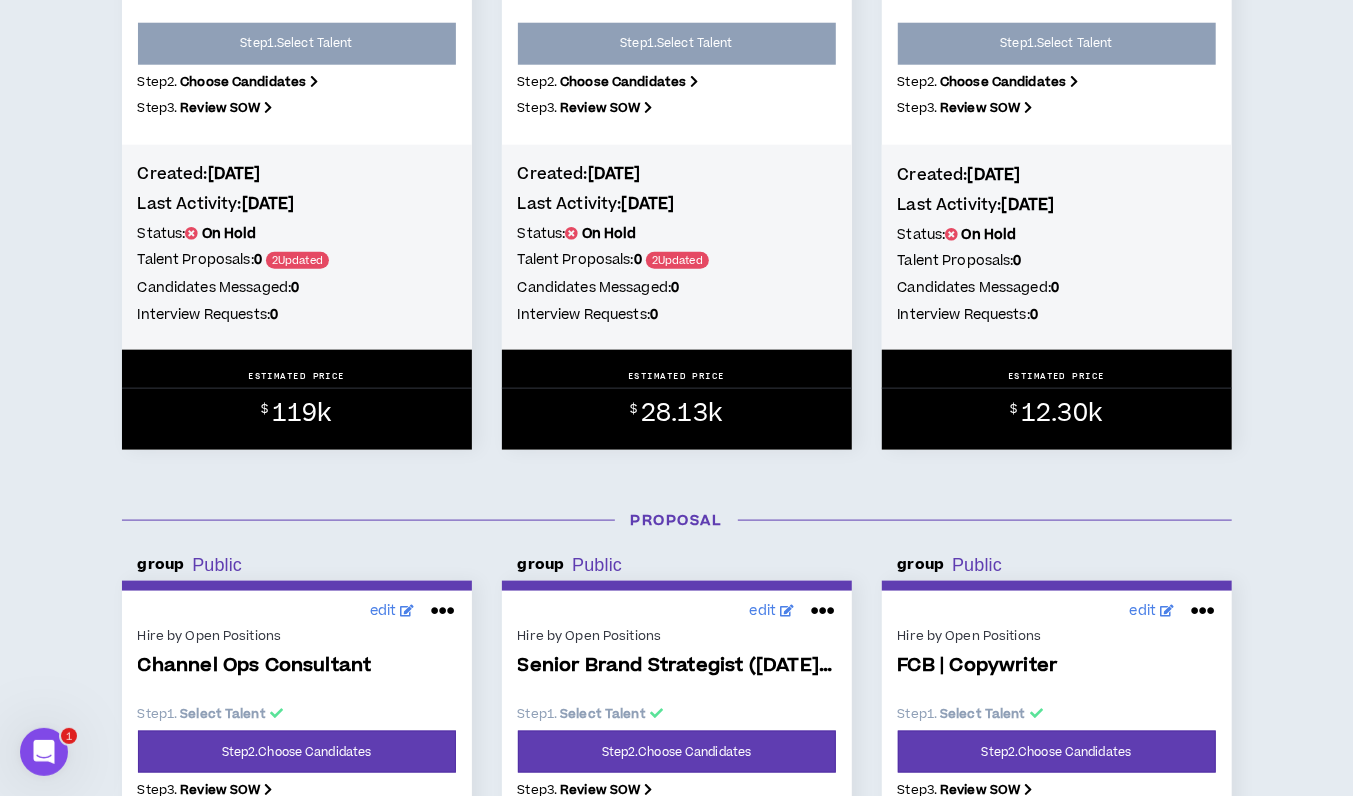 scroll, scrollTop: 1151, scrollLeft: 0, axis: vertical 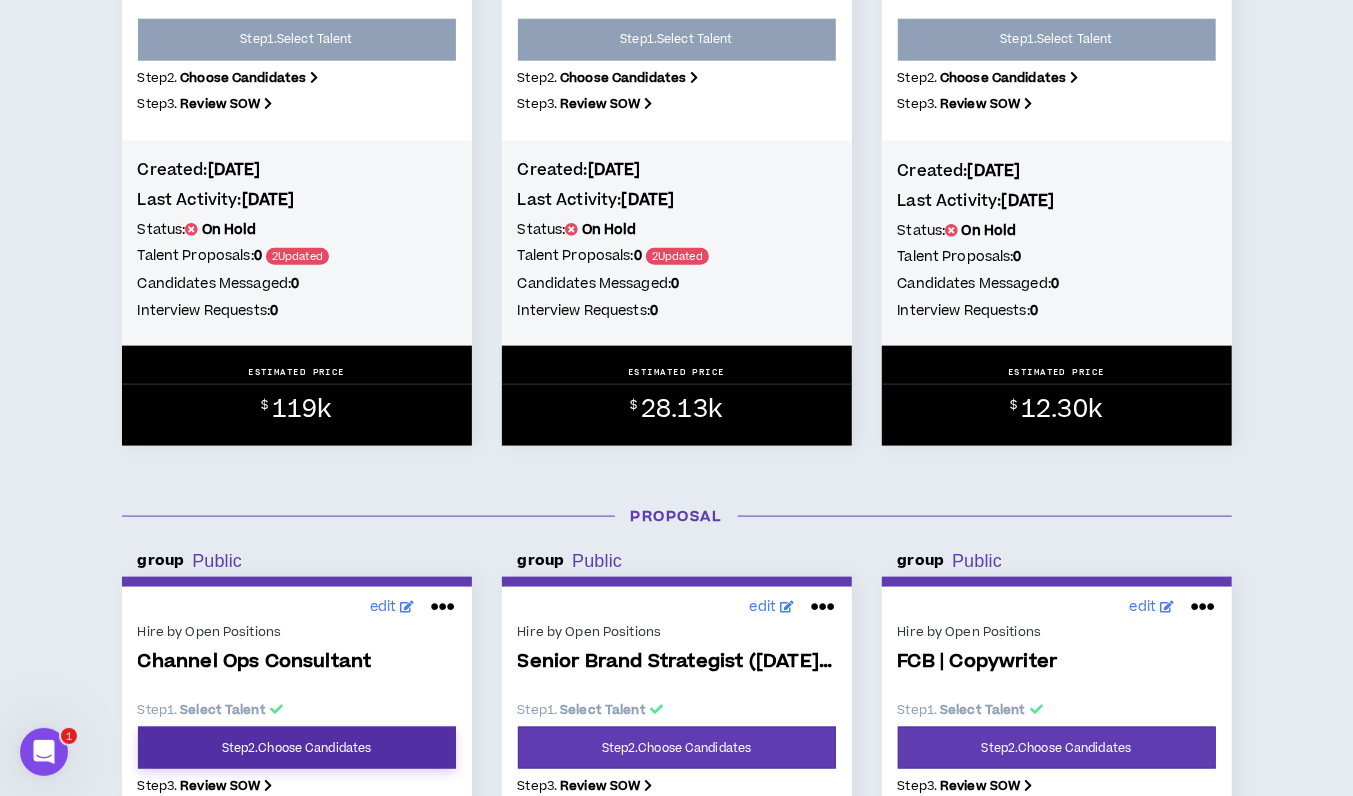 click on "Step  2 .  Choose Candidates" at bounding box center [297, 748] 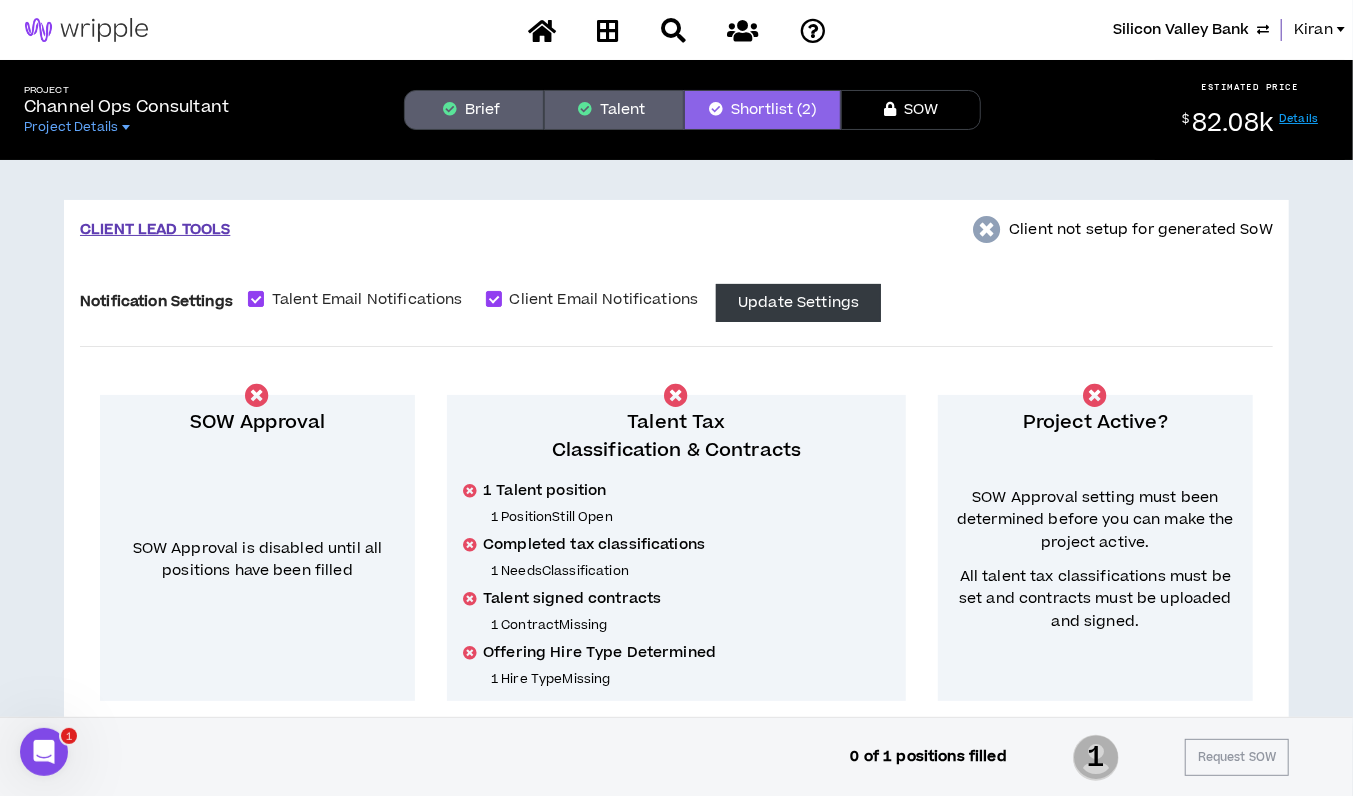 click on "Talent" at bounding box center [614, 110] 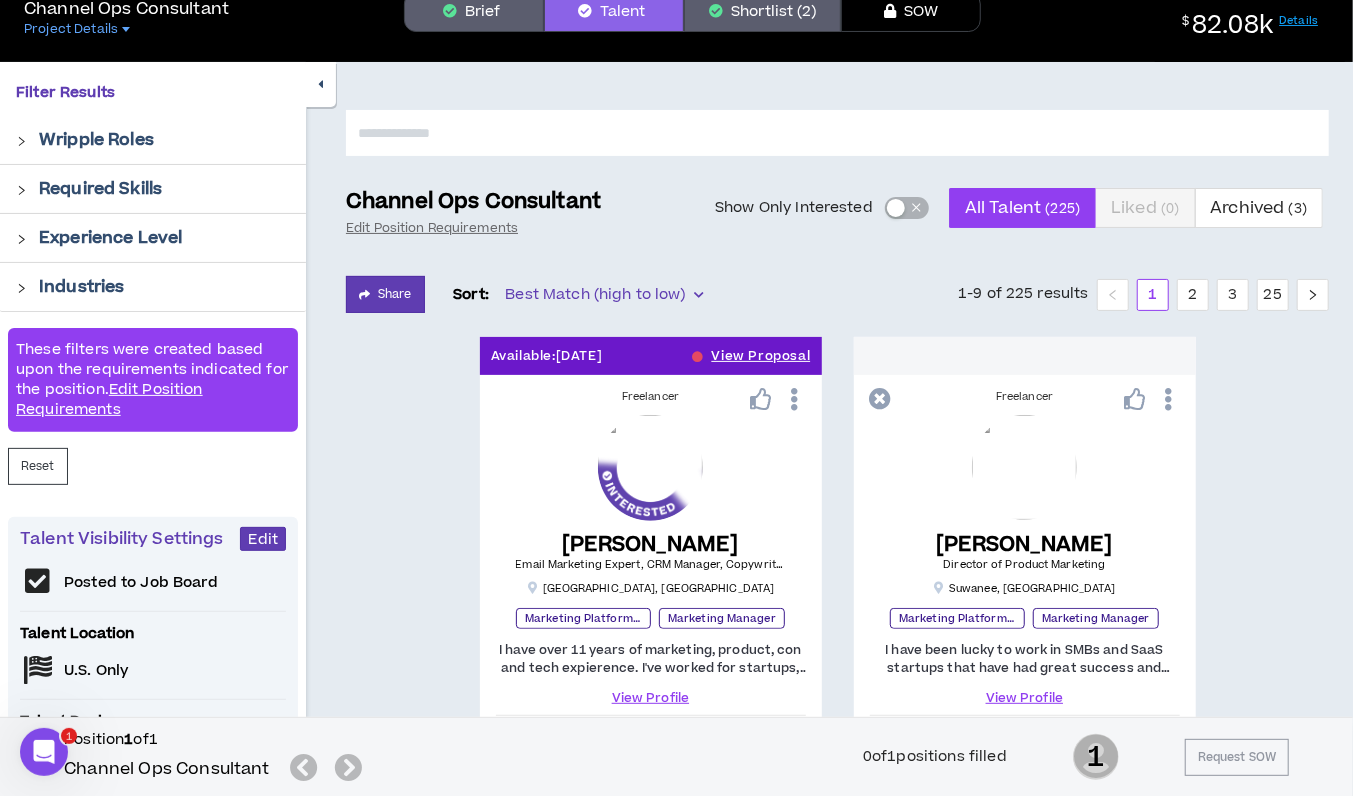 scroll, scrollTop: 37, scrollLeft: 0, axis: vertical 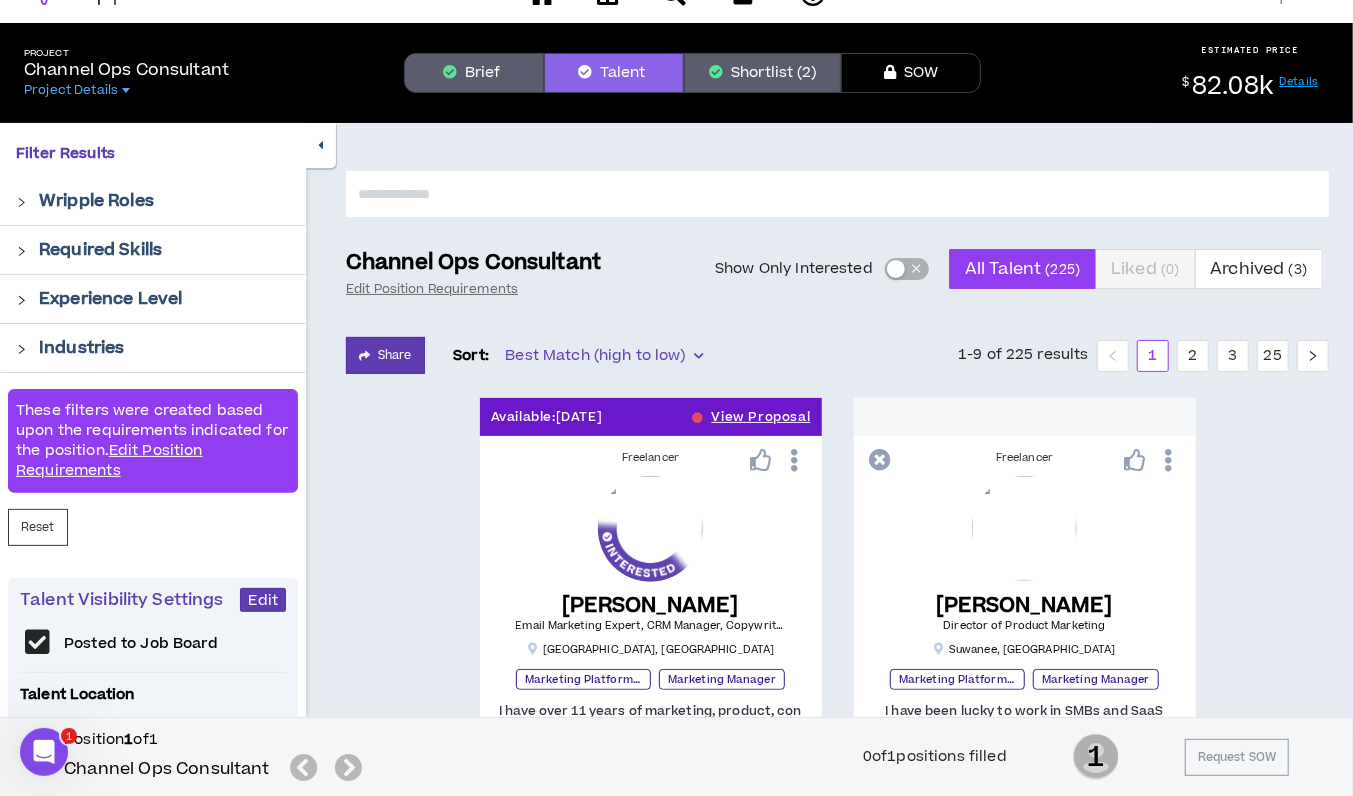 click on "Brief" at bounding box center [474, 73] 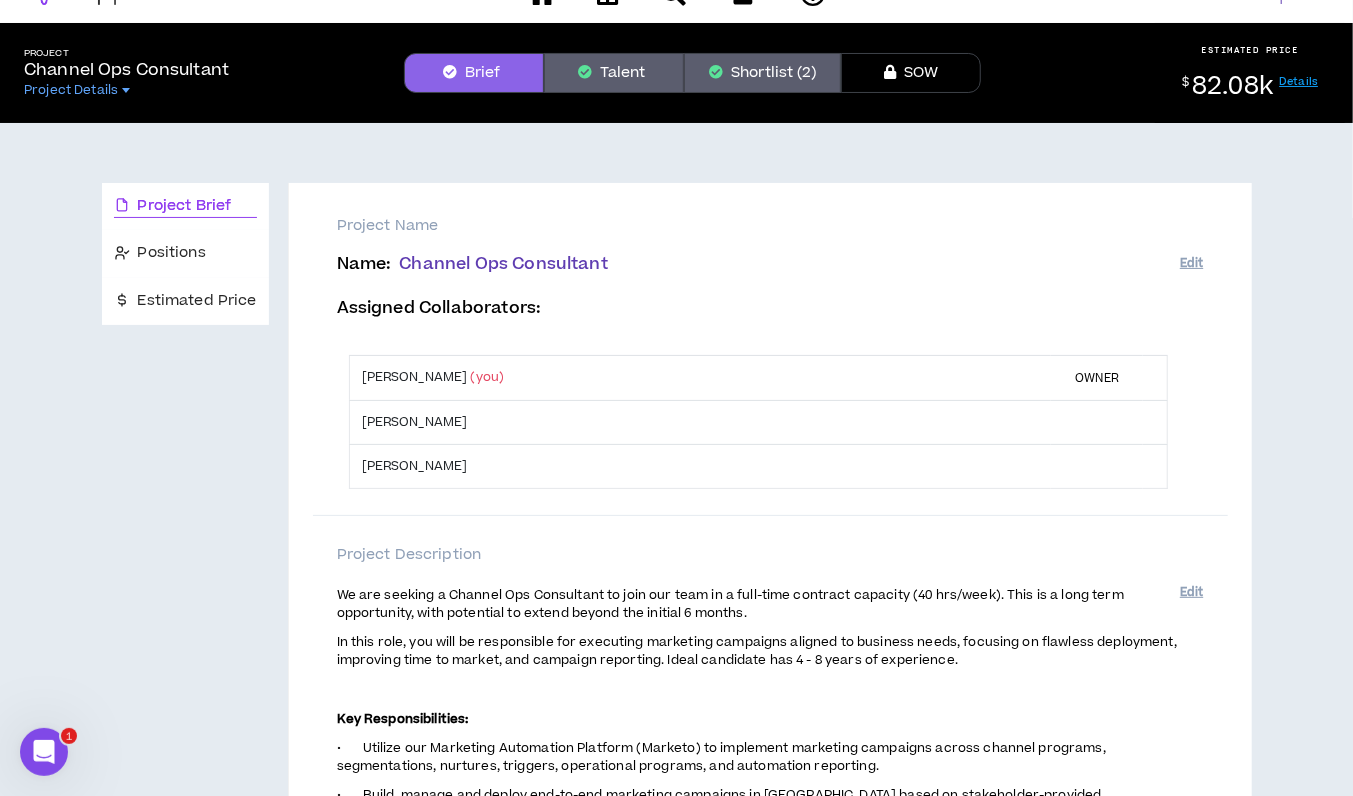 scroll, scrollTop: 0, scrollLeft: 0, axis: both 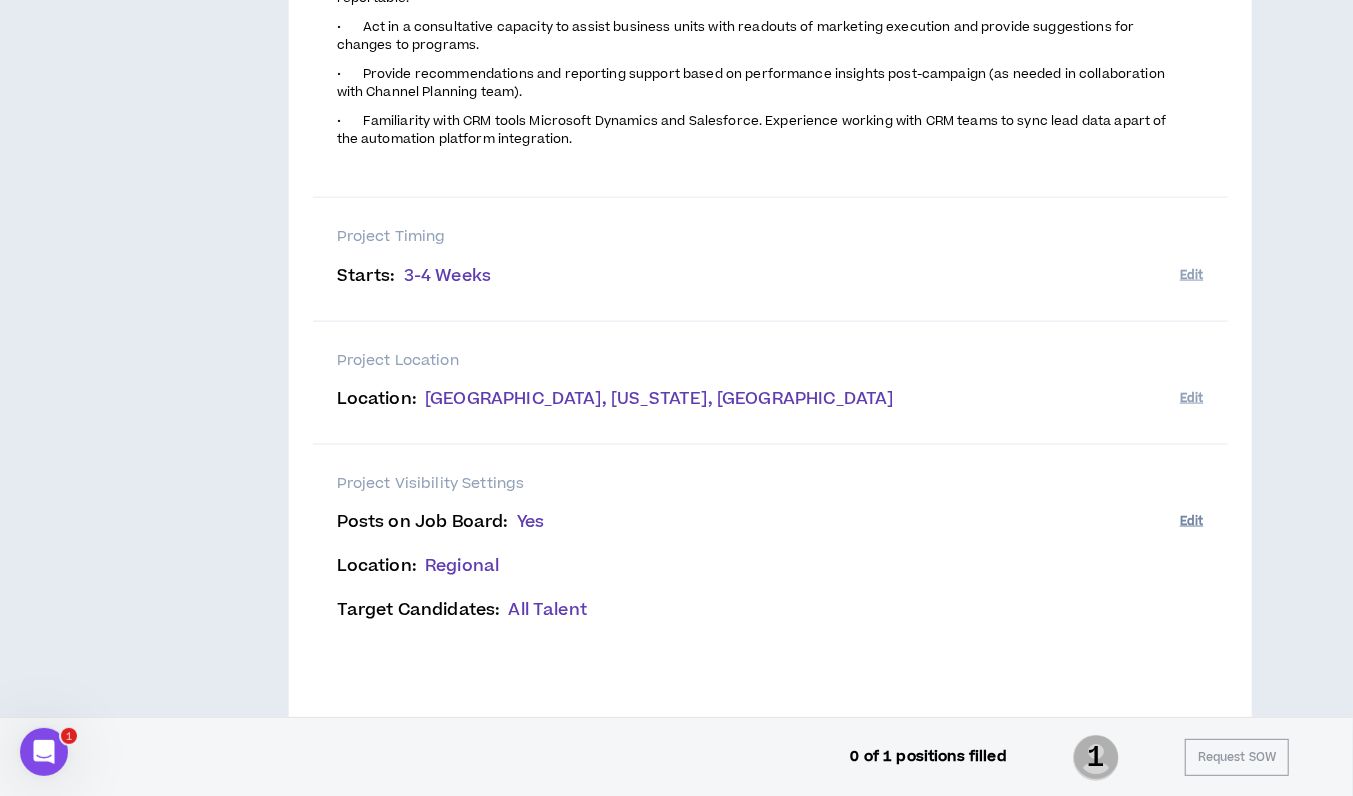 click on "Edit" at bounding box center (1191, 521) 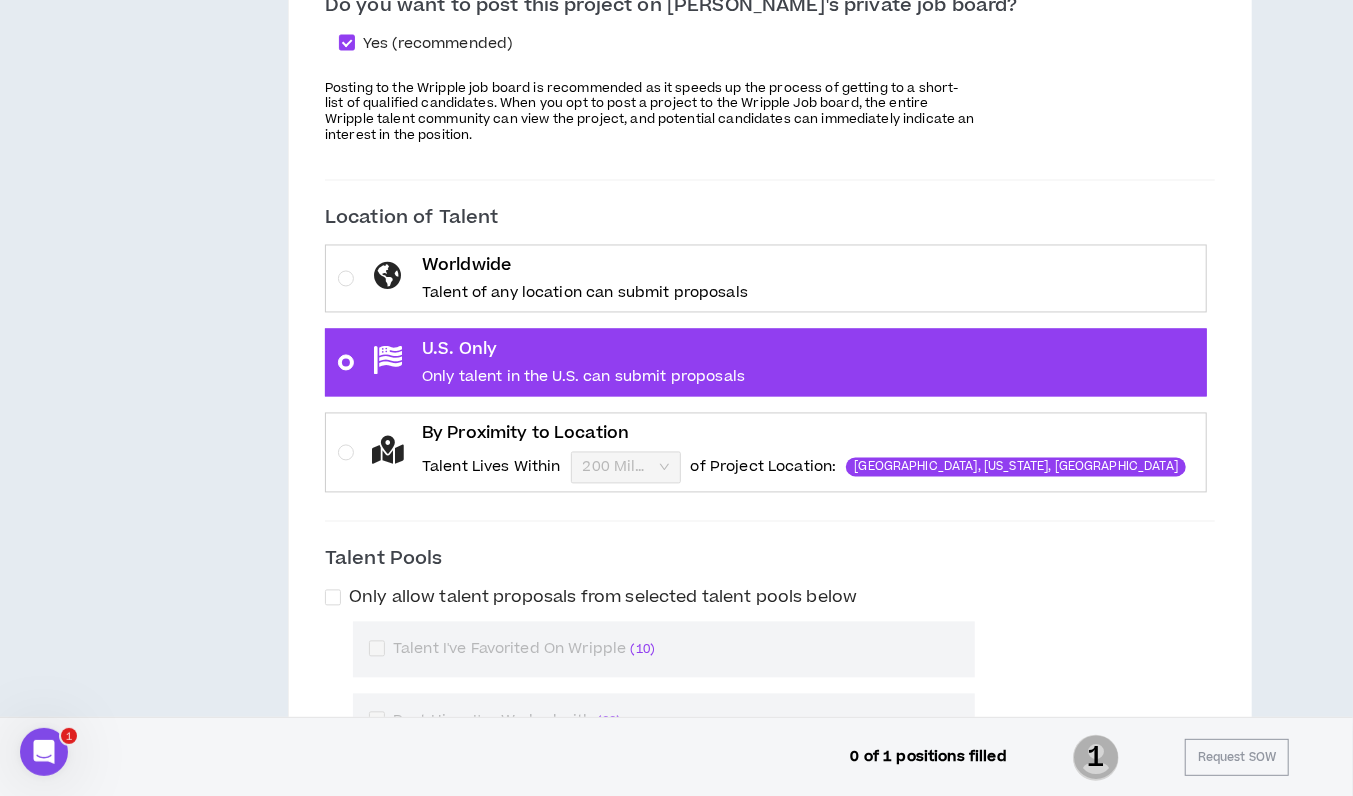 scroll, scrollTop: 1927, scrollLeft: 0, axis: vertical 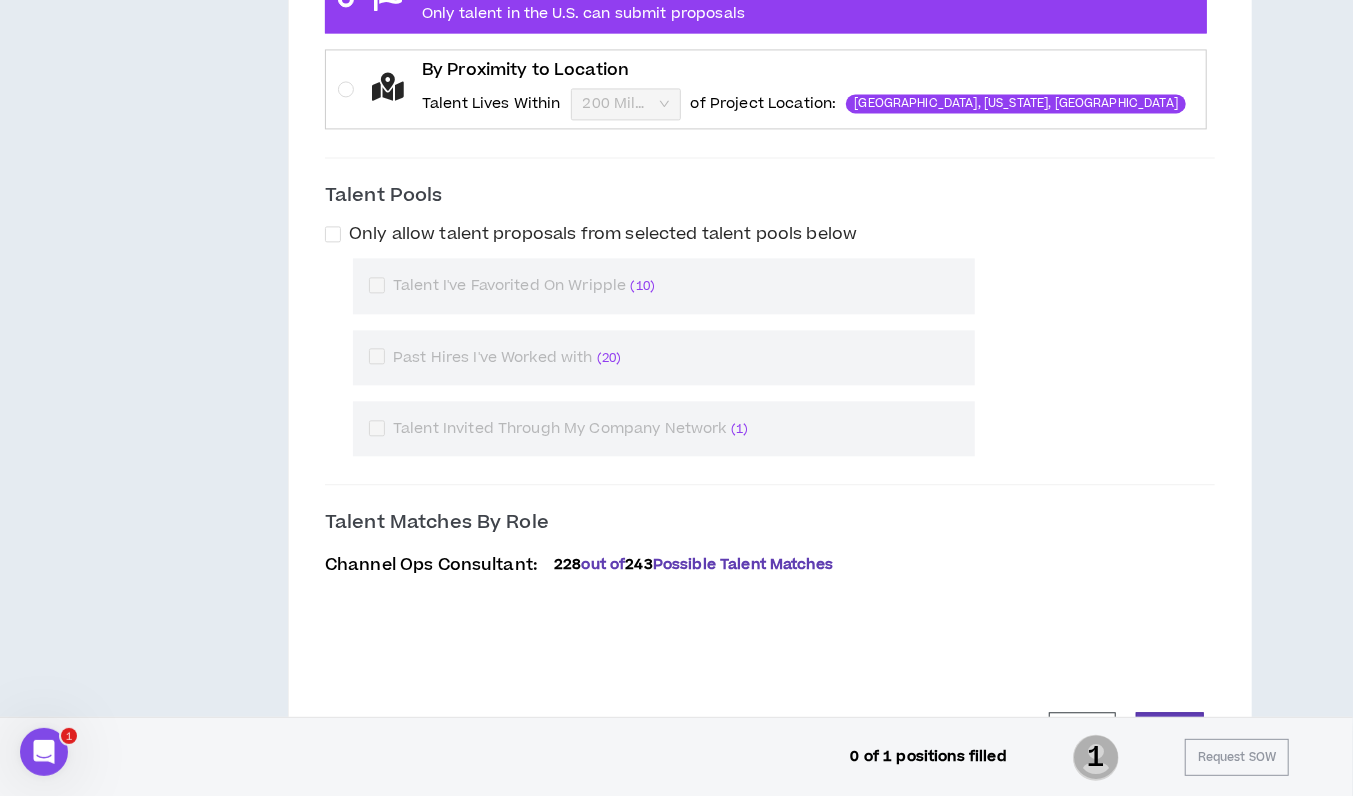 drag, startPoint x: 0, startPoint y: 171, endPoint x: 1210, endPoint y: 276, distance: 1214.5472 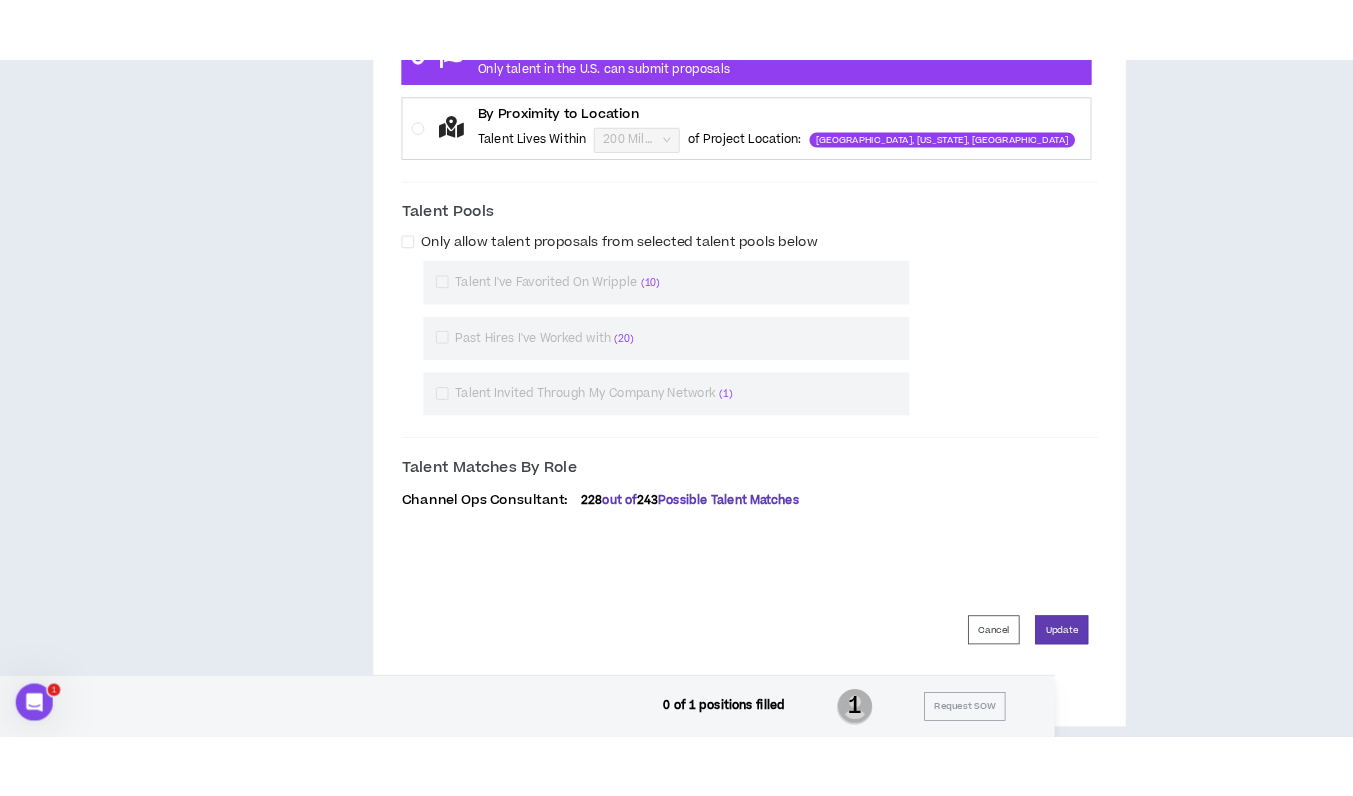 scroll, scrollTop: 2299, scrollLeft: 0, axis: vertical 